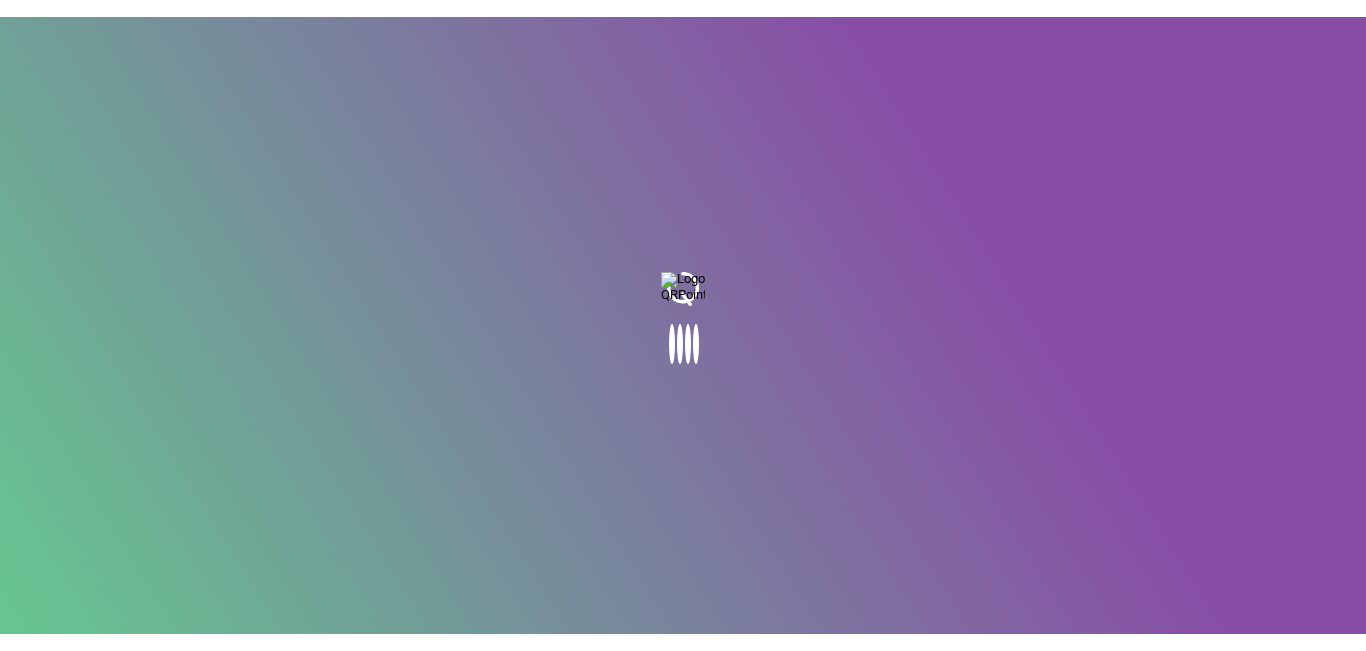 scroll, scrollTop: 0, scrollLeft: 0, axis: both 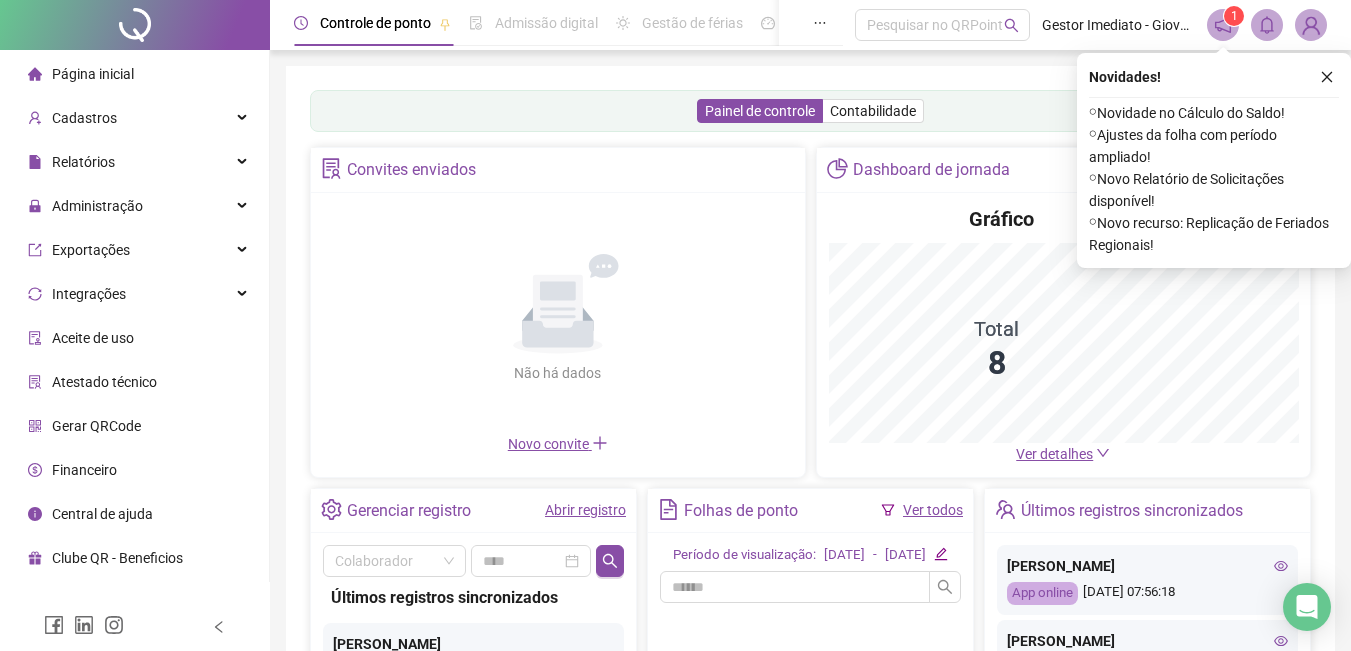 click 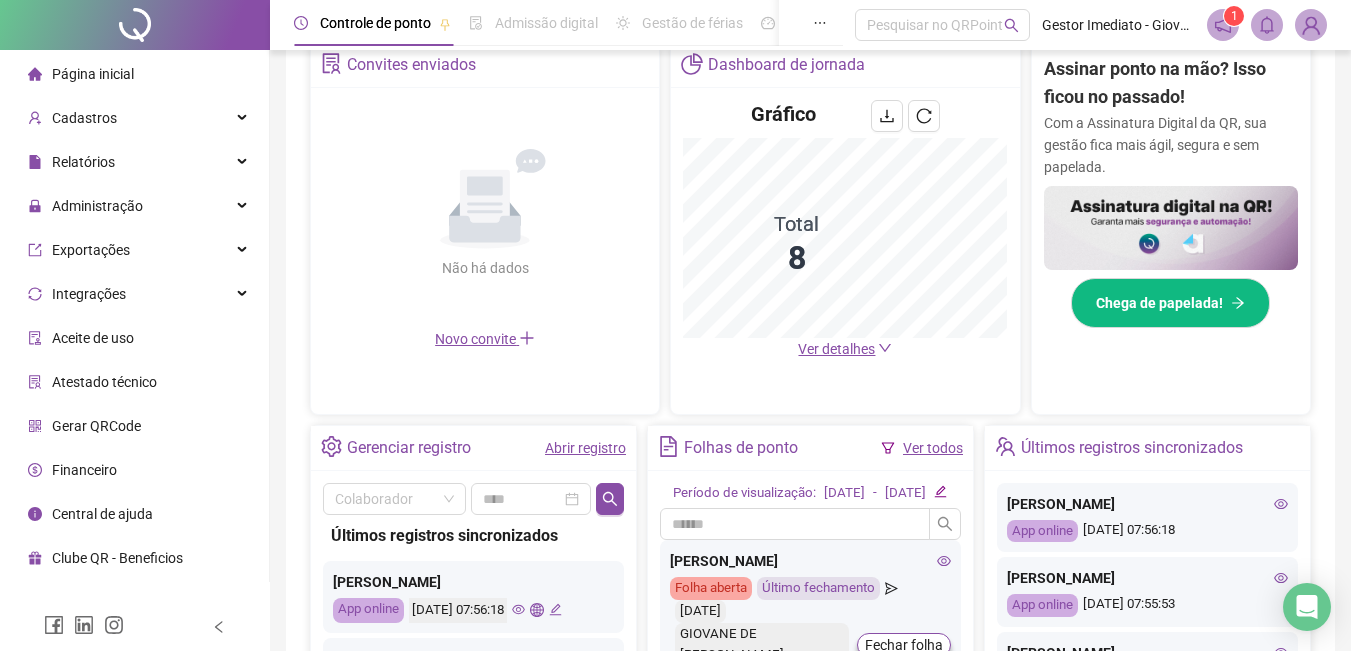 scroll, scrollTop: 500, scrollLeft: 0, axis: vertical 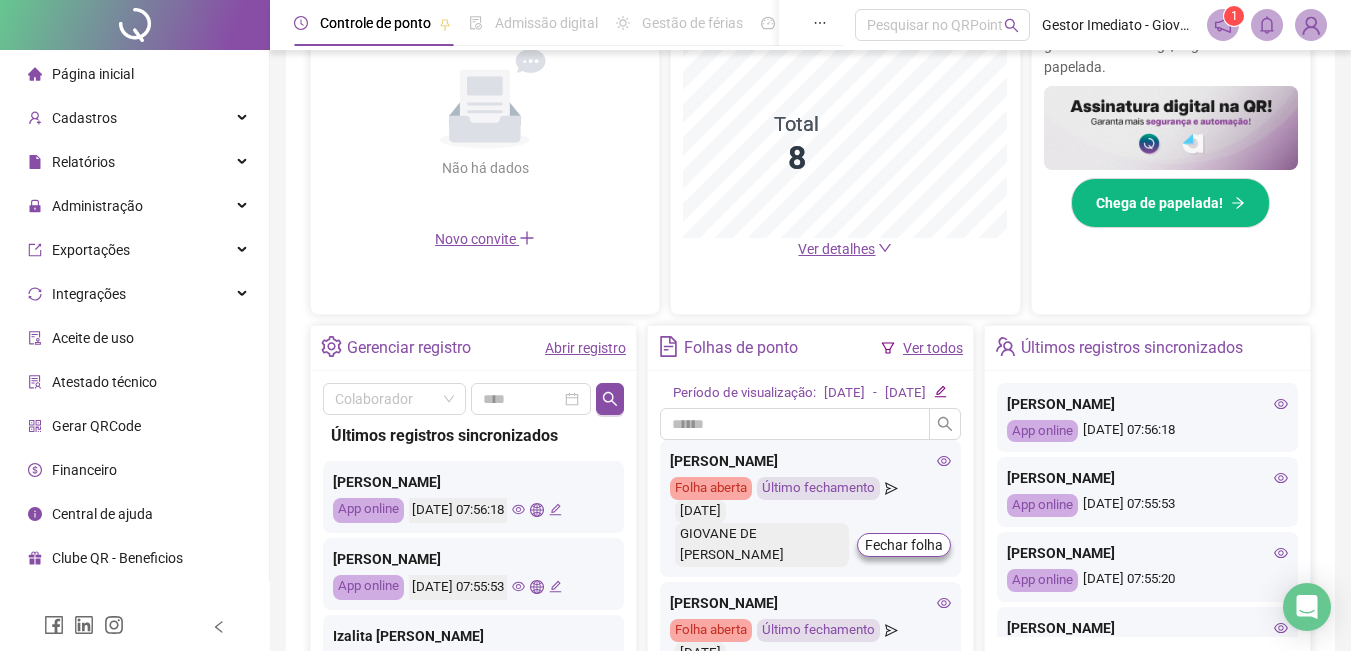 click on "Abrir registro" at bounding box center (585, 348) 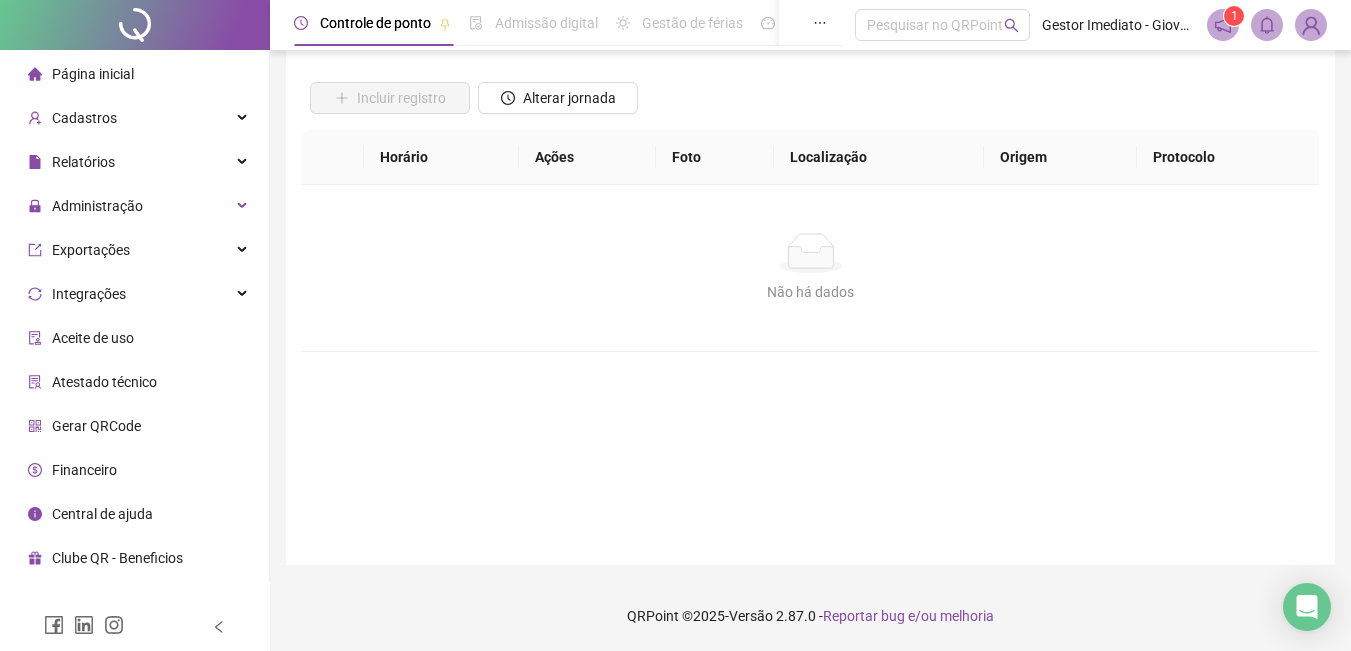 scroll, scrollTop: 124, scrollLeft: 0, axis: vertical 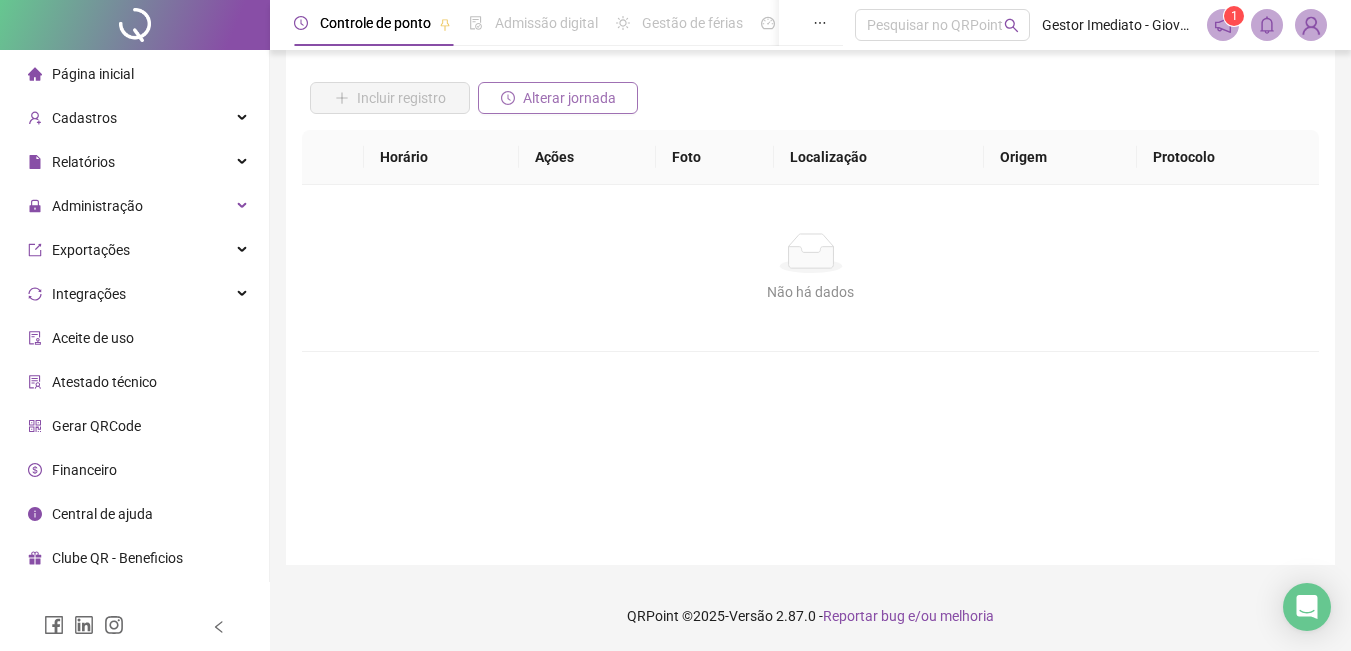 click on "Alterar jornada" at bounding box center [569, 98] 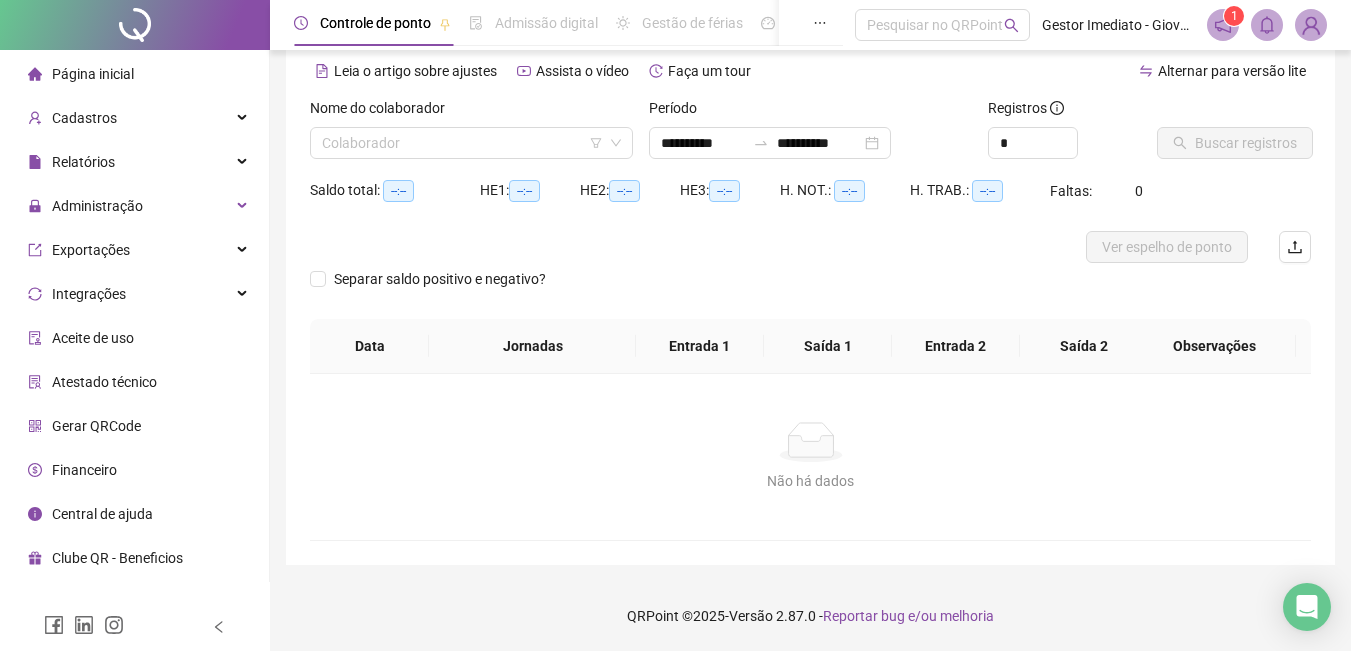 scroll, scrollTop: 87, scrollLeft: 0, axis: vertical 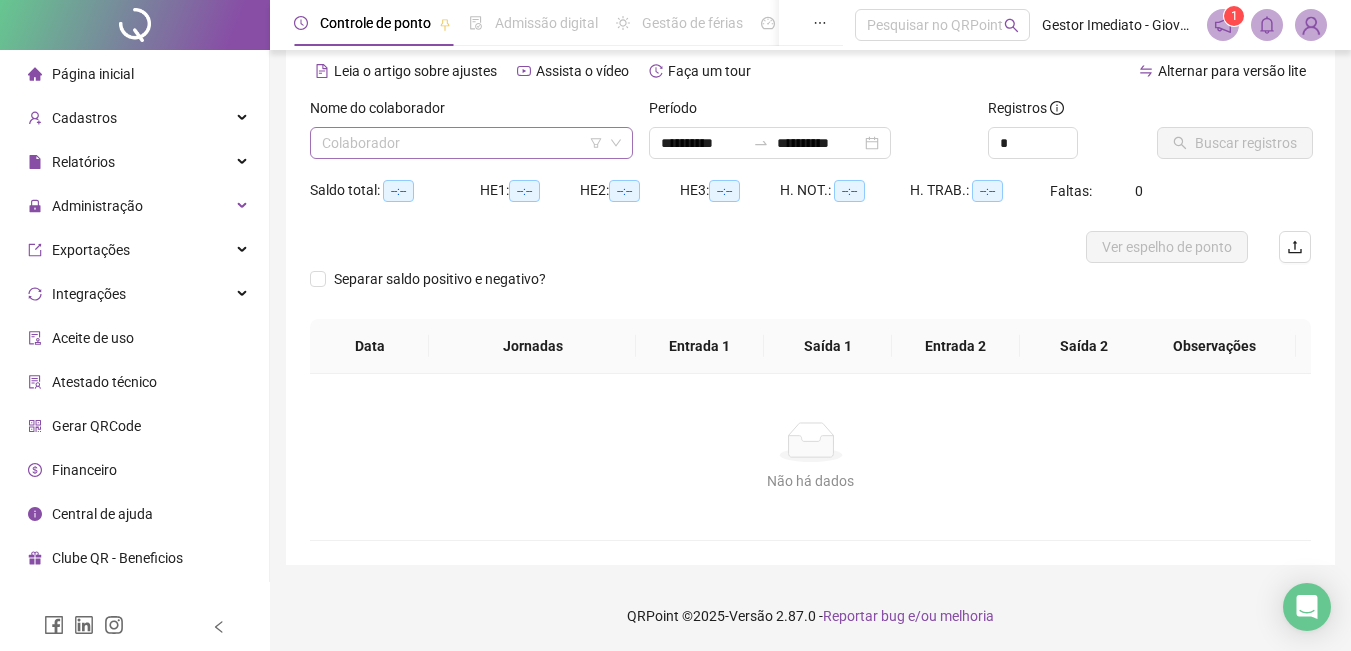click 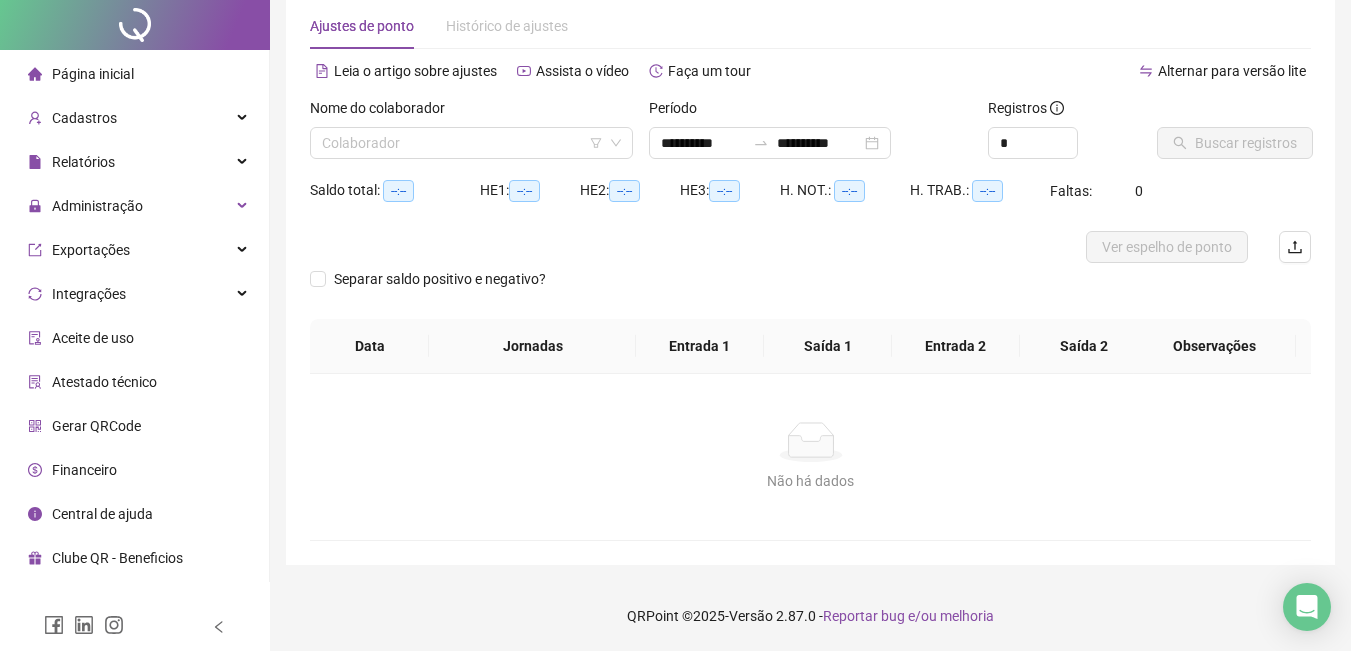 scroll, scrollTop: 0, scrollLeft: 0, axis: both 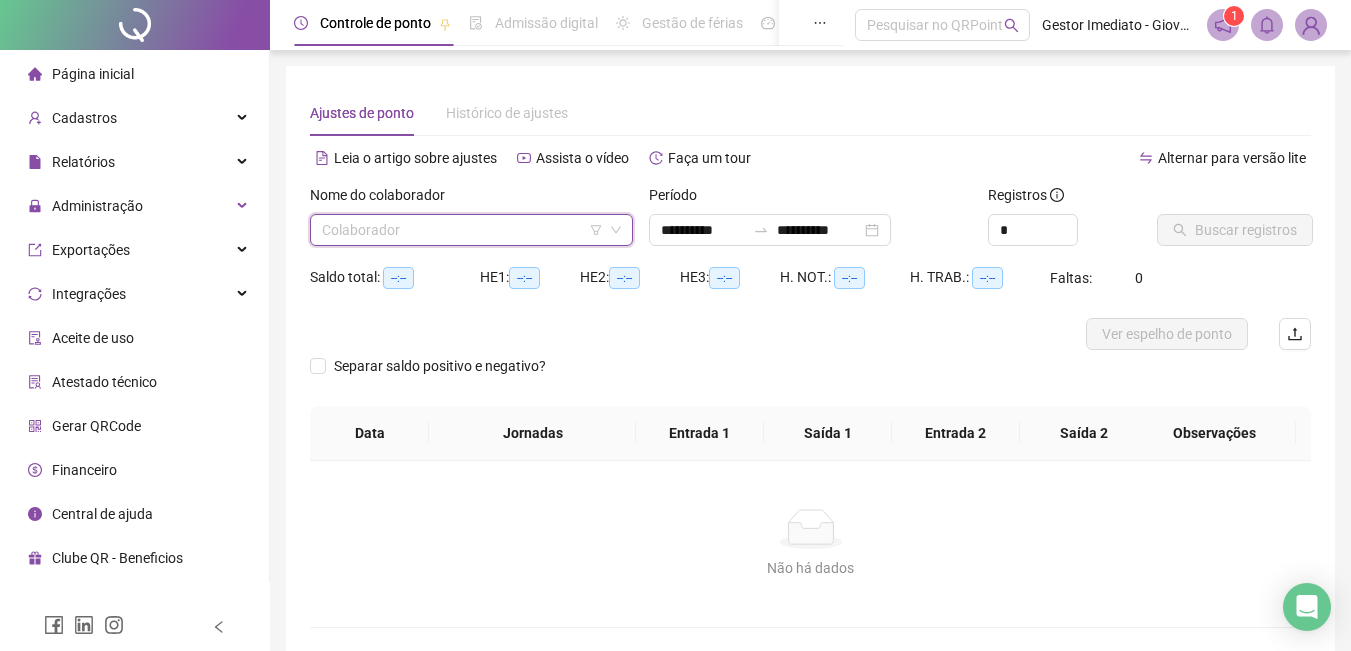 click at bounding box center [465, 230] 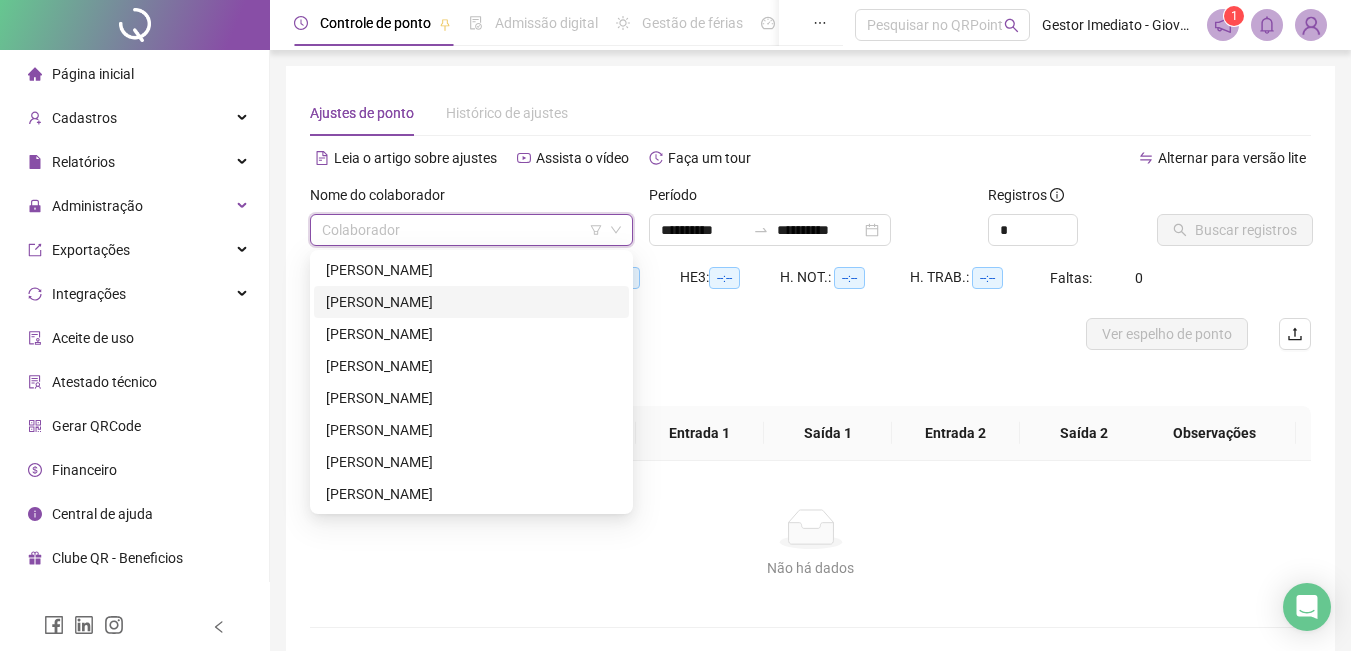 click on "[PERSON_NAME]" at bounding box center (471, 302) 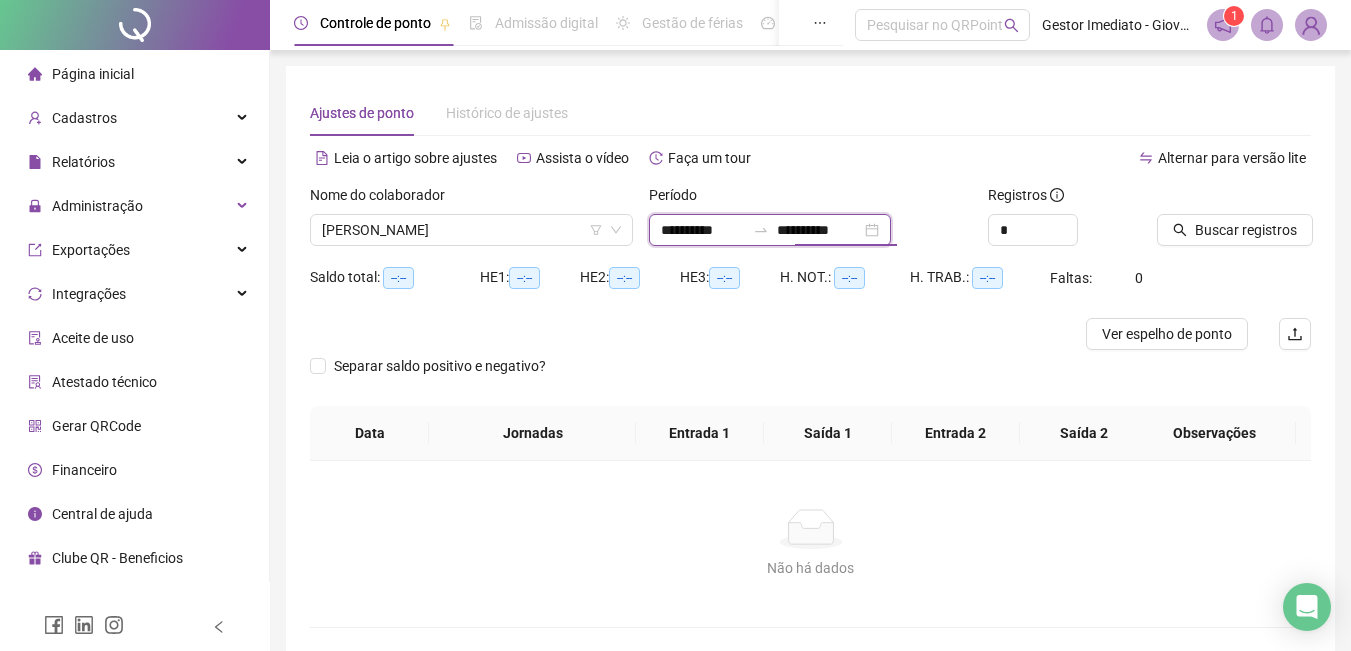 click on "**********" at bounding box center [819, 230] 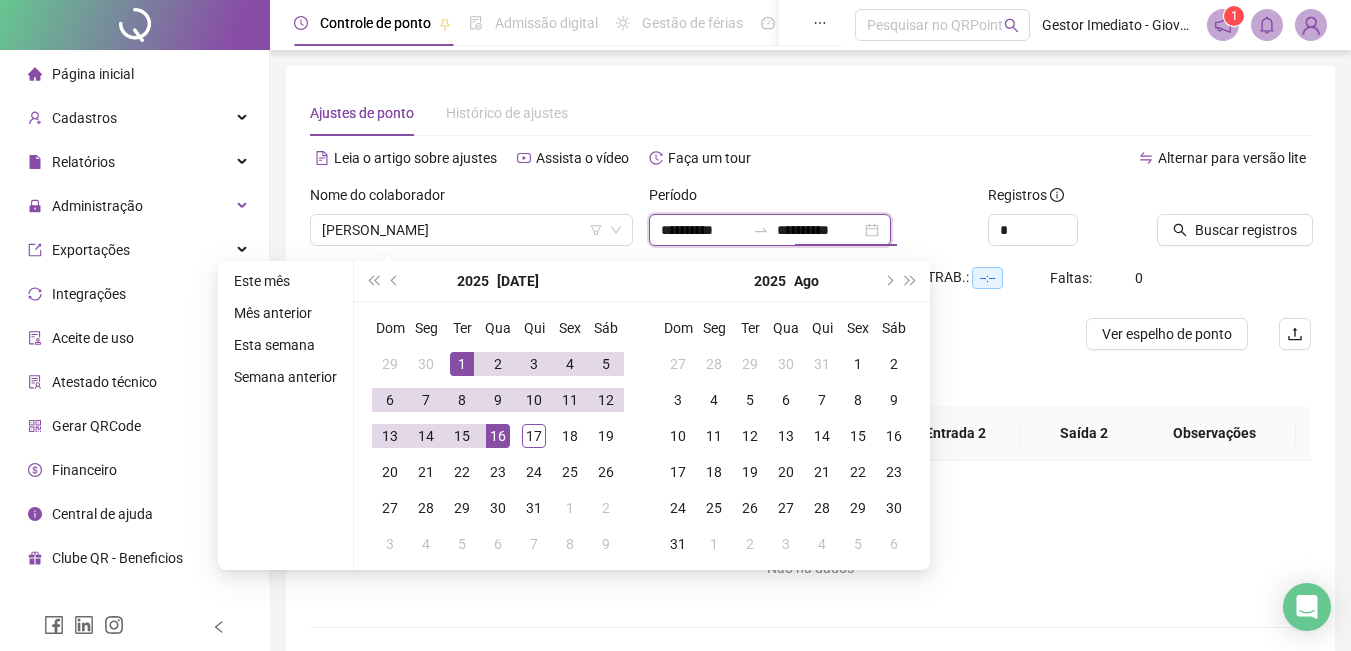 click on "**********" at bounding box center (819, 230) 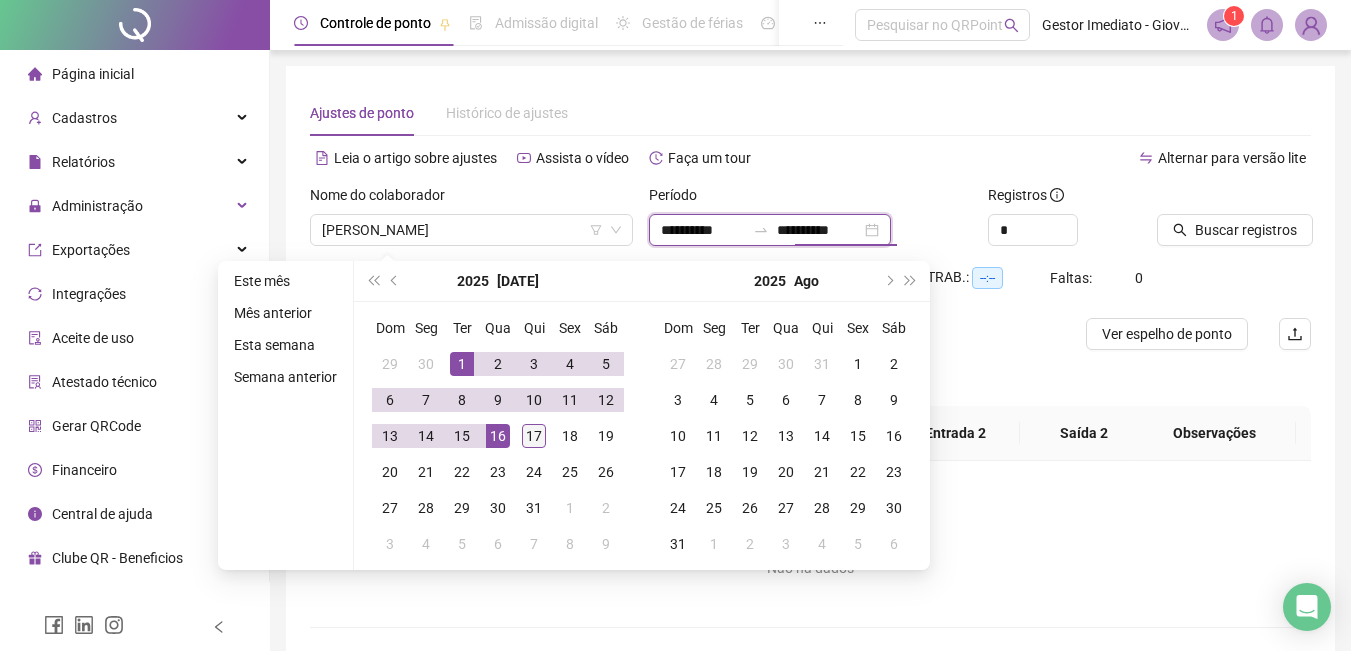 type on "**********" 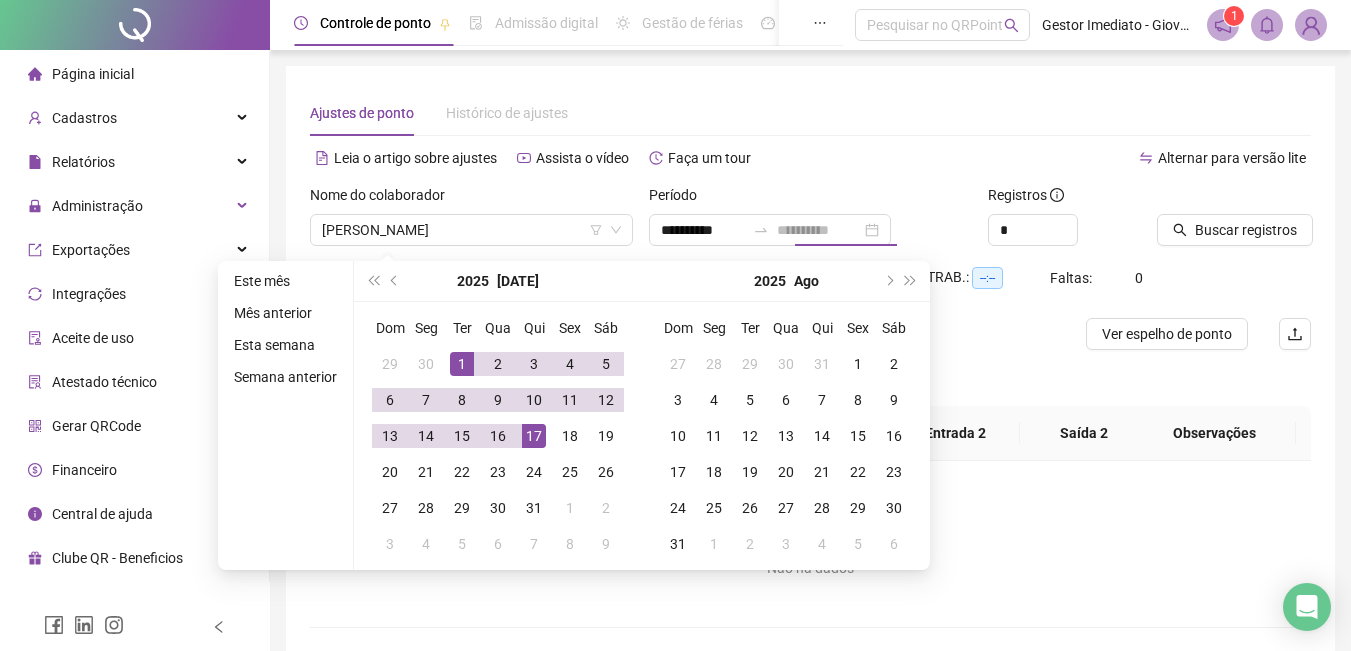 click on "17" at bounding box center (534, 436) 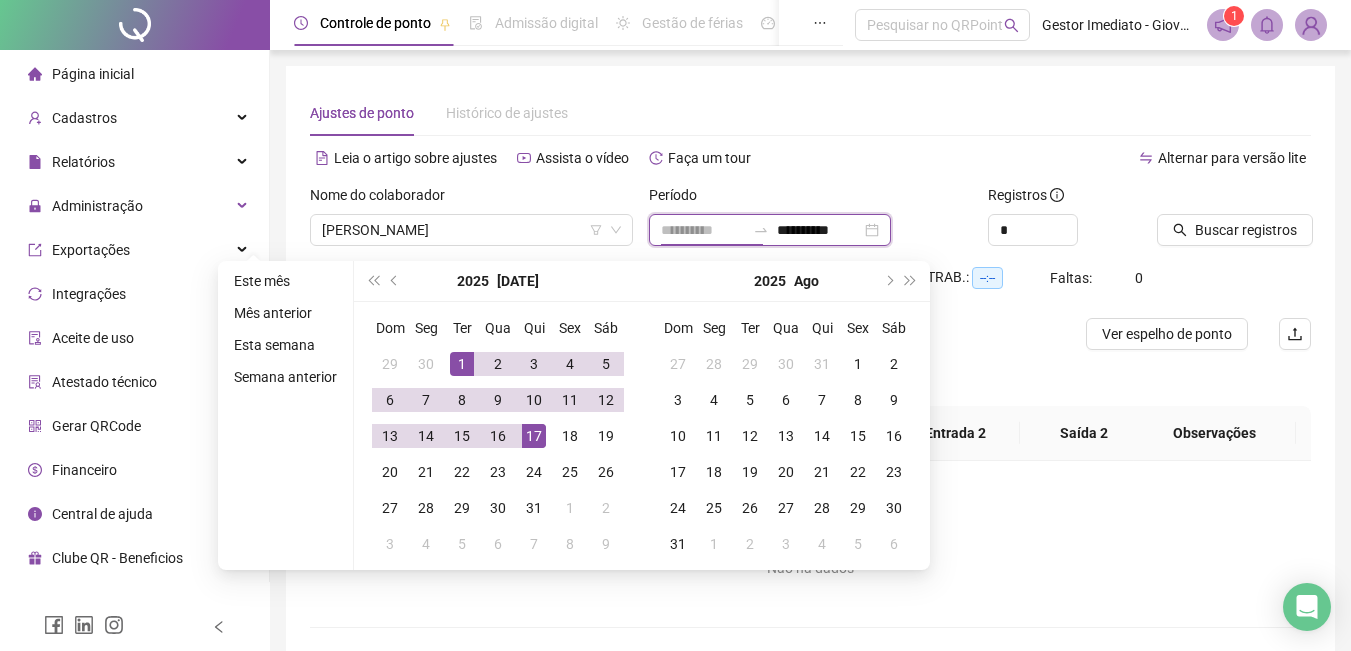 type on "**********" 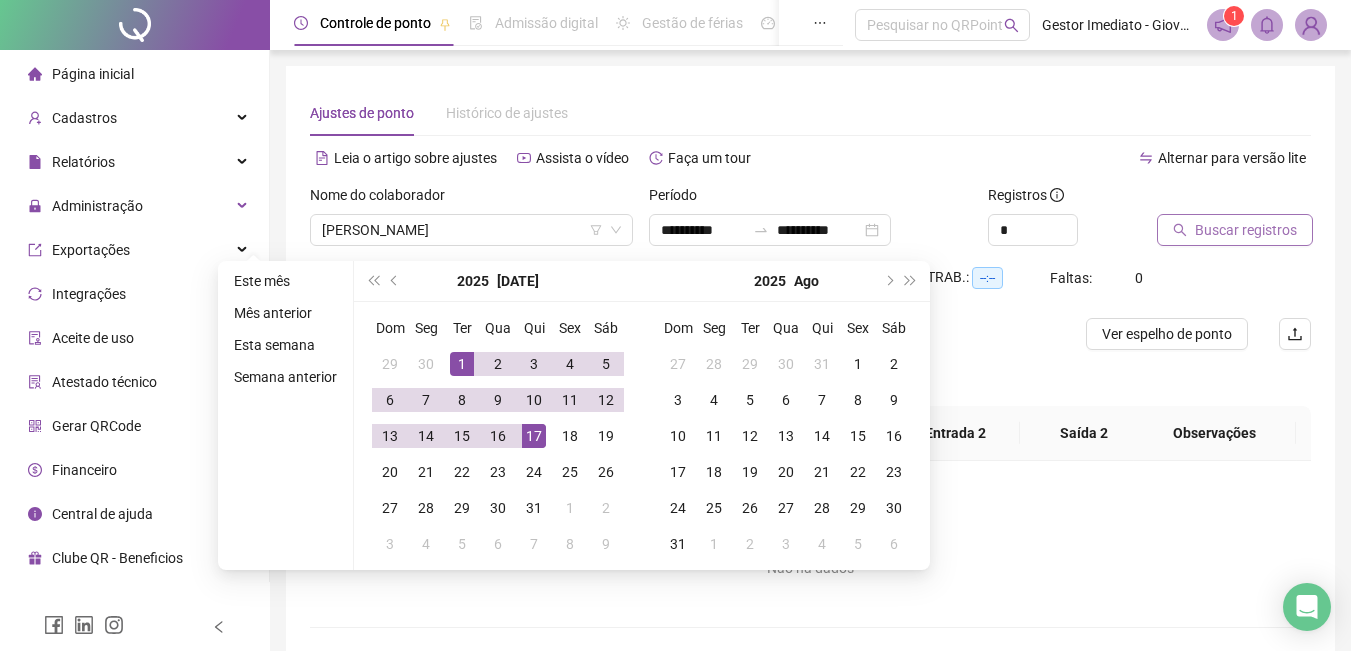 click on "Buscar registros" at bounding box center (1246, 230) 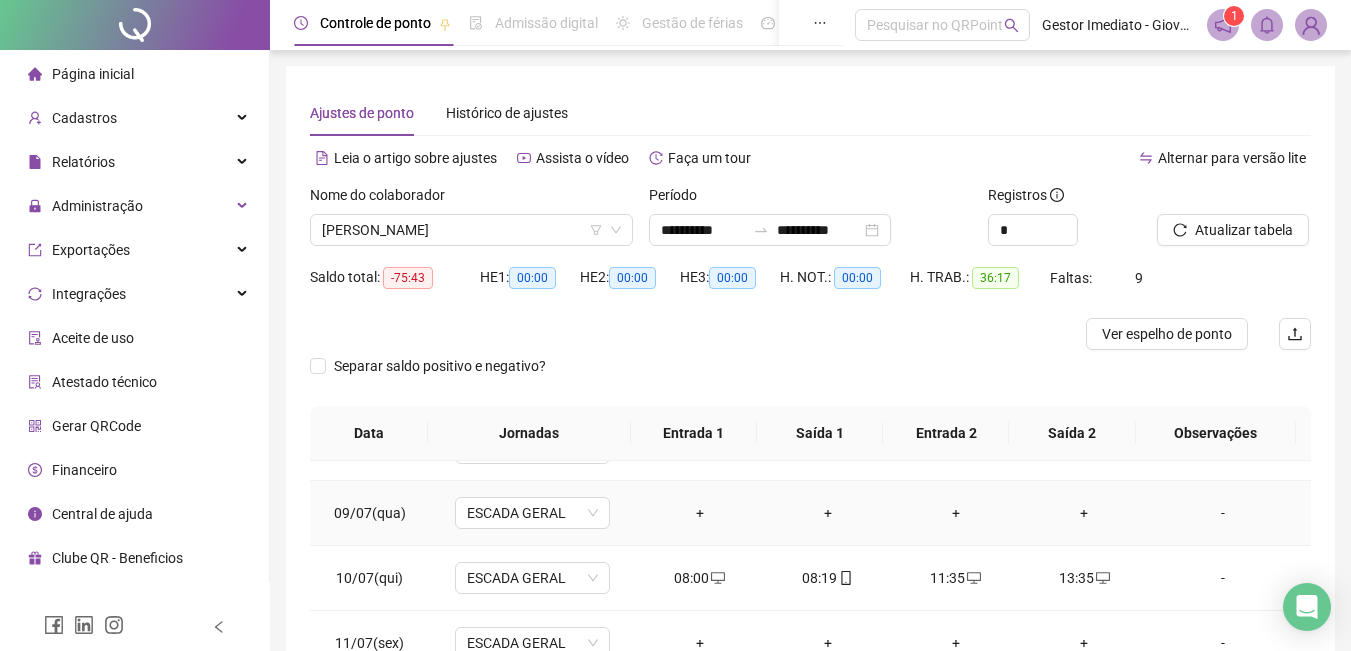 scroll, scrollTop: 678, scrollLeft: 0, axis: vertical 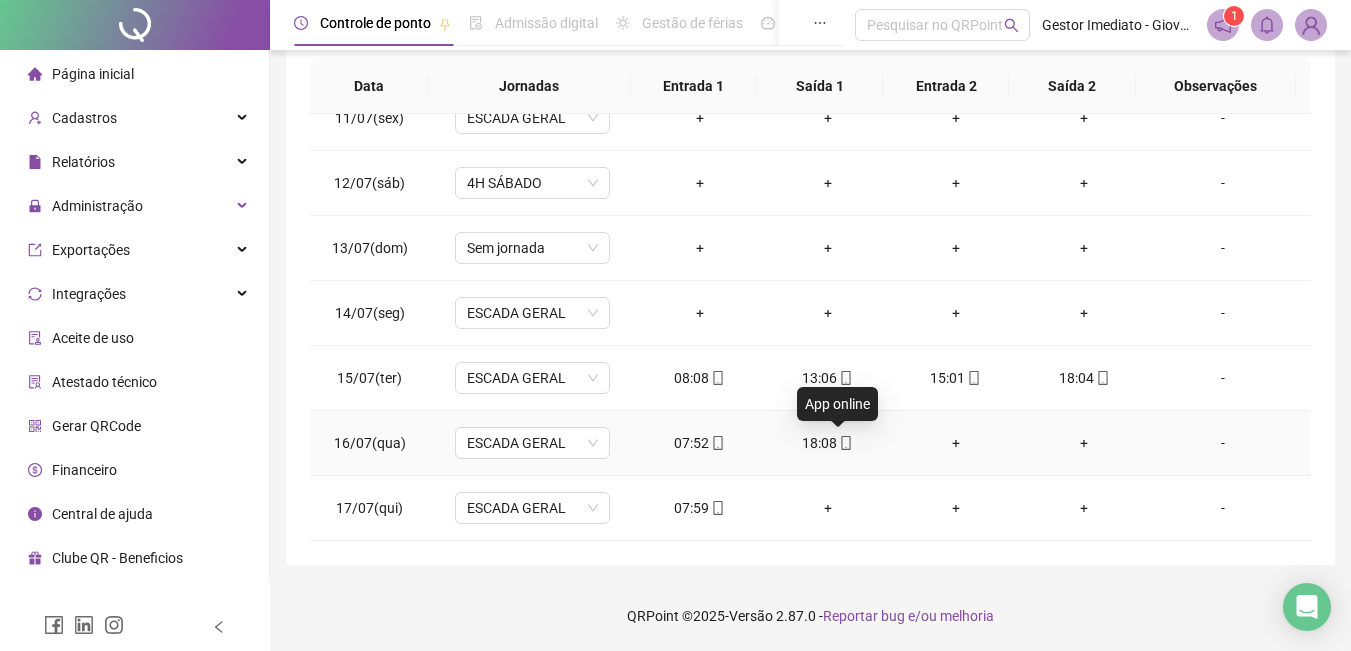 click 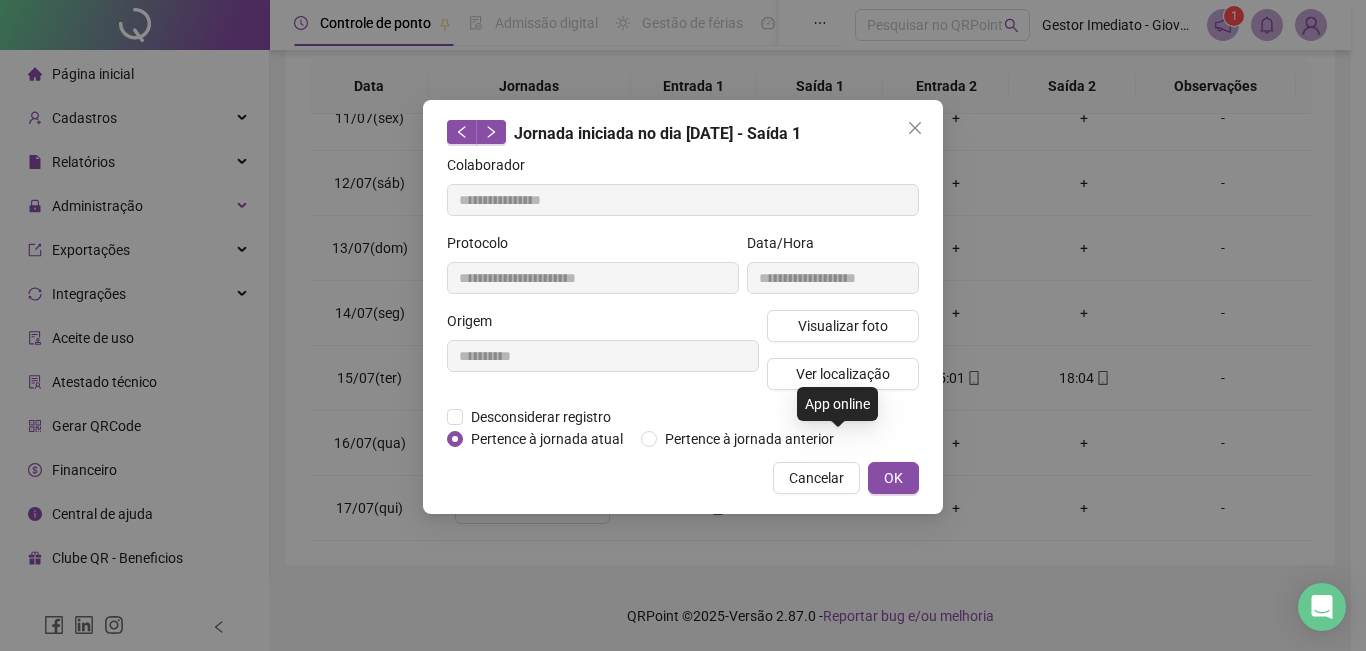type on "**********" 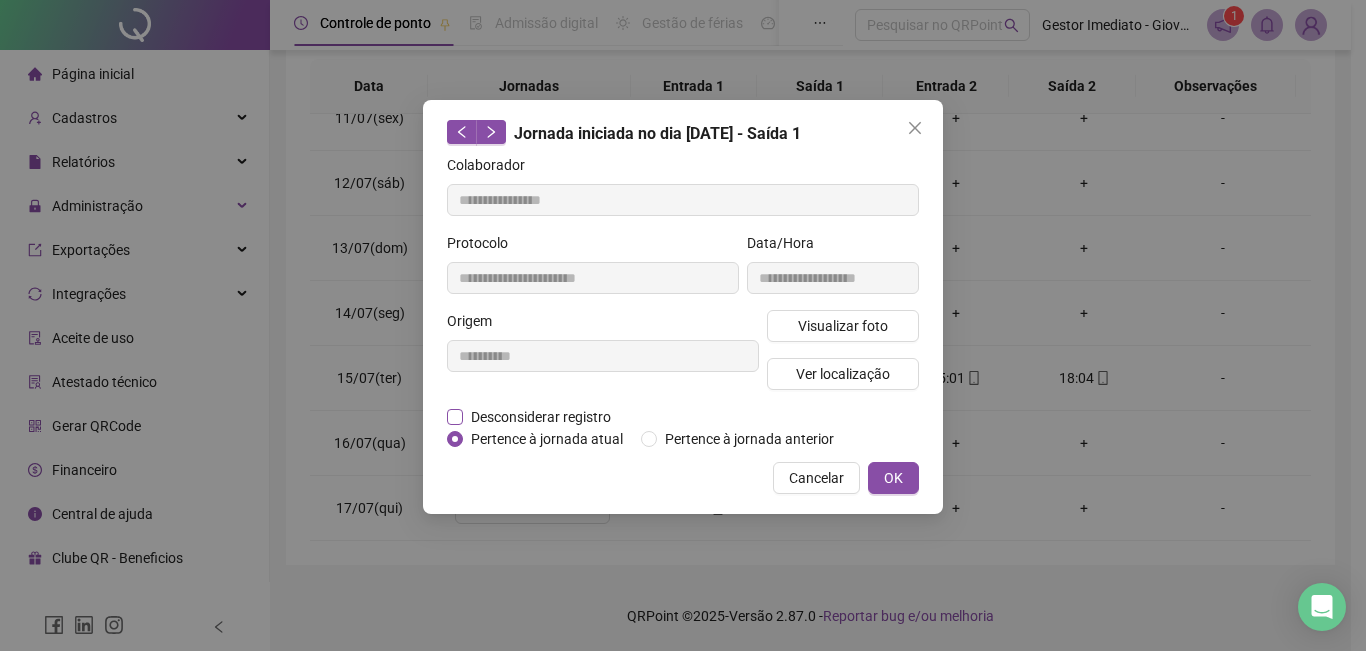 click on "Desconsiderar registro" at bounding box center [541, 417] 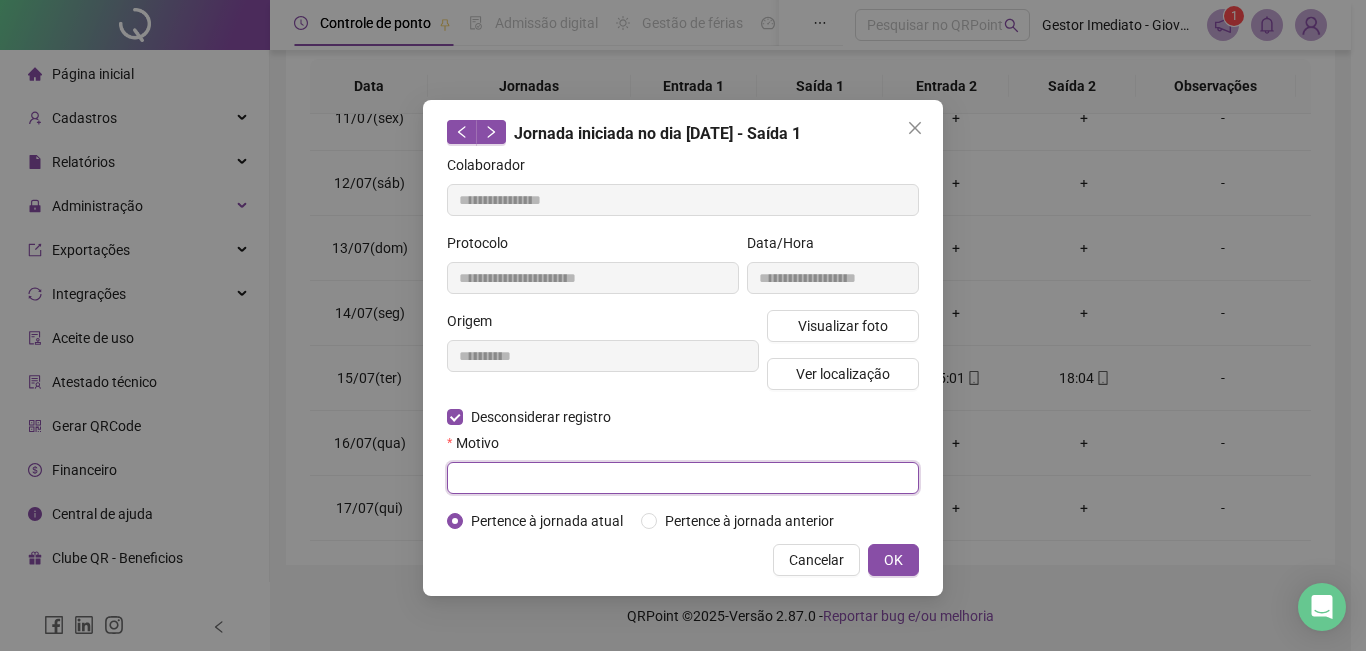click at bounding box center [683, 478] 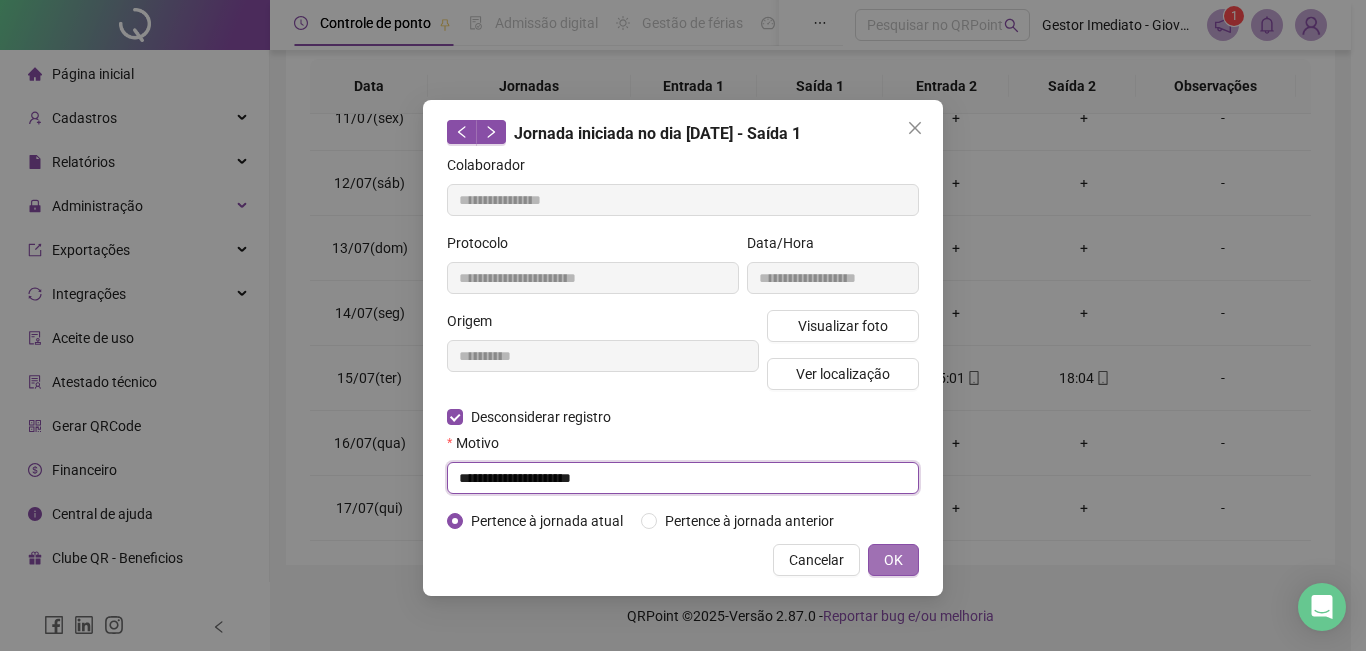 type on "**********" 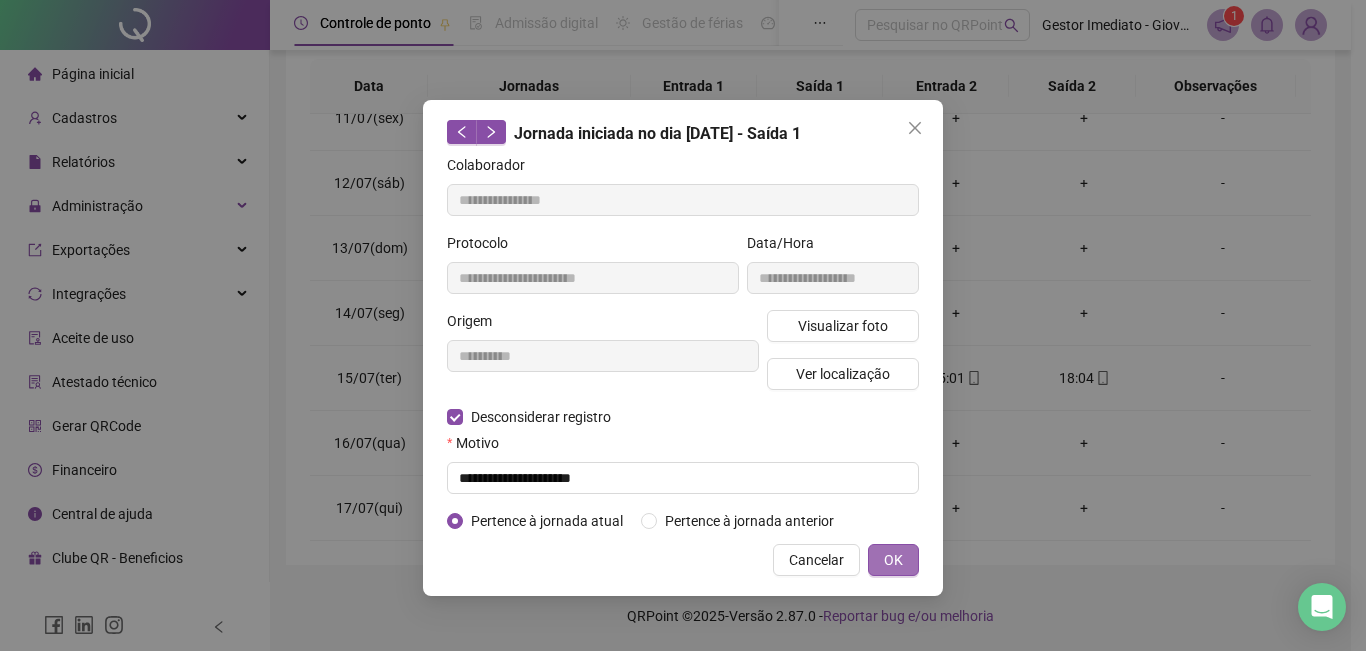 click on "OK" at bounding box center [893, 560] 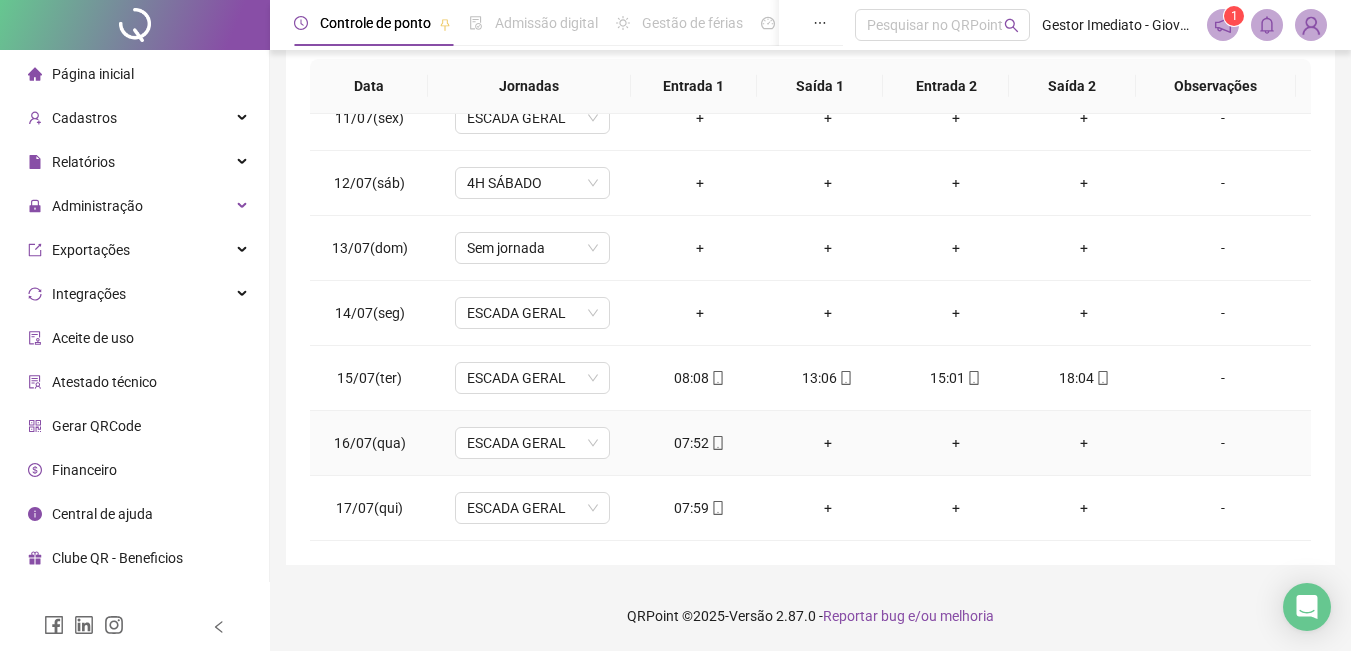 click on "+" at bounding box center [828, 443] 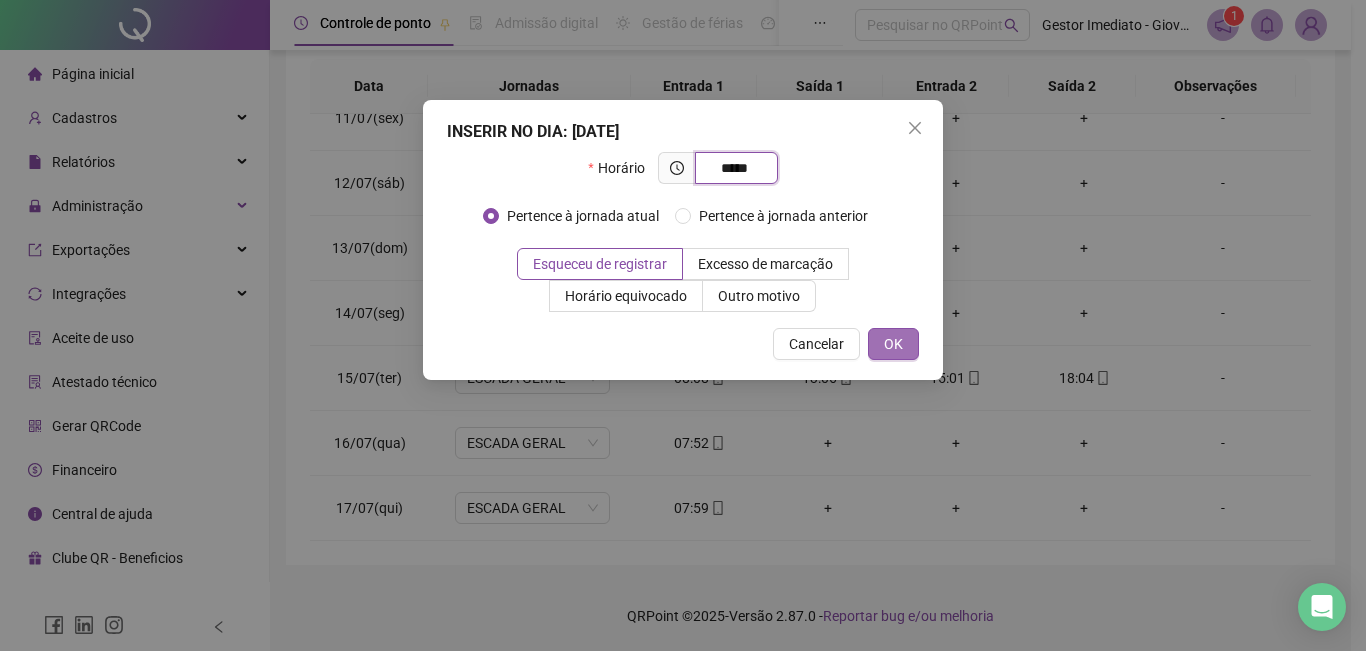 type on "*****" 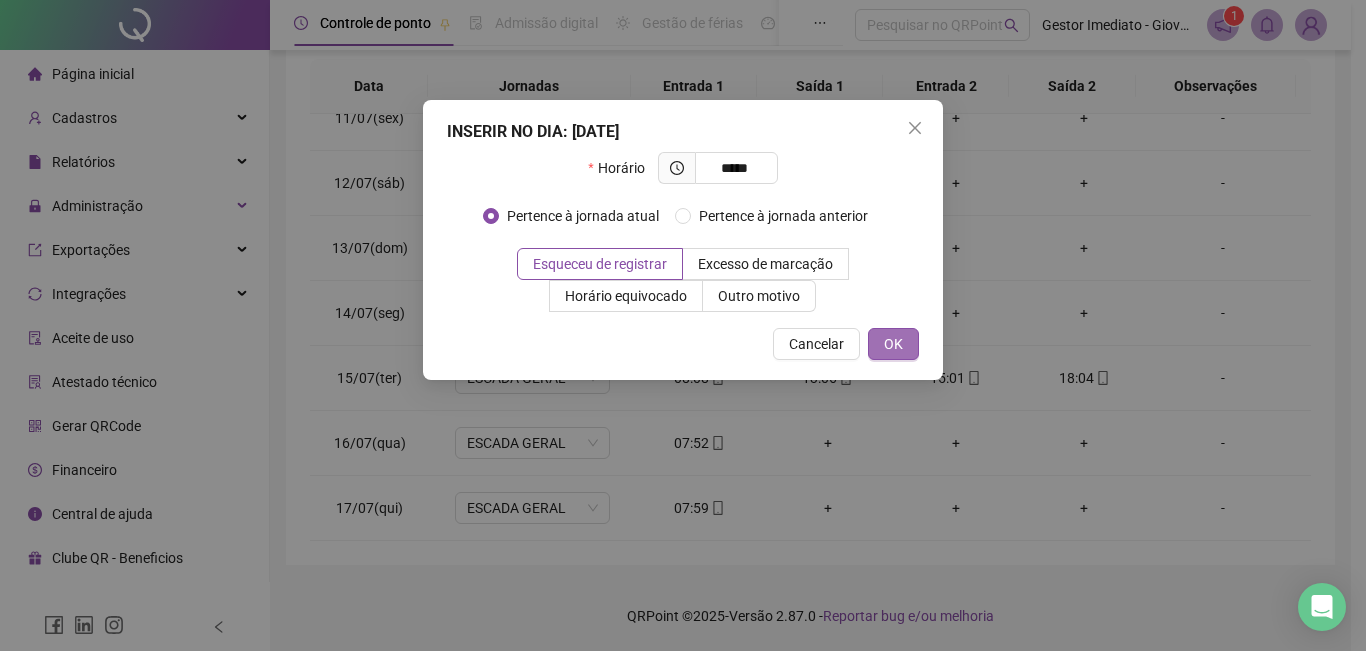 click on "OK" at bounding box center [893, 344] 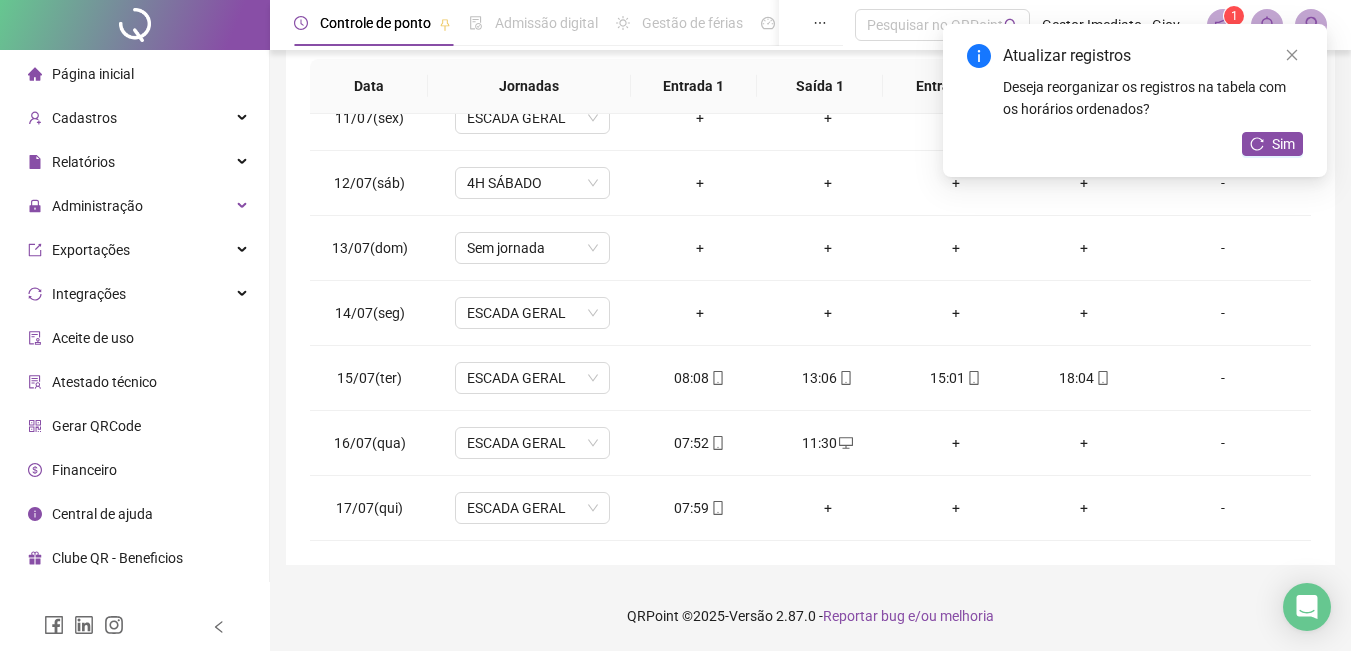 click on "+" at bounding box center (956, 443) 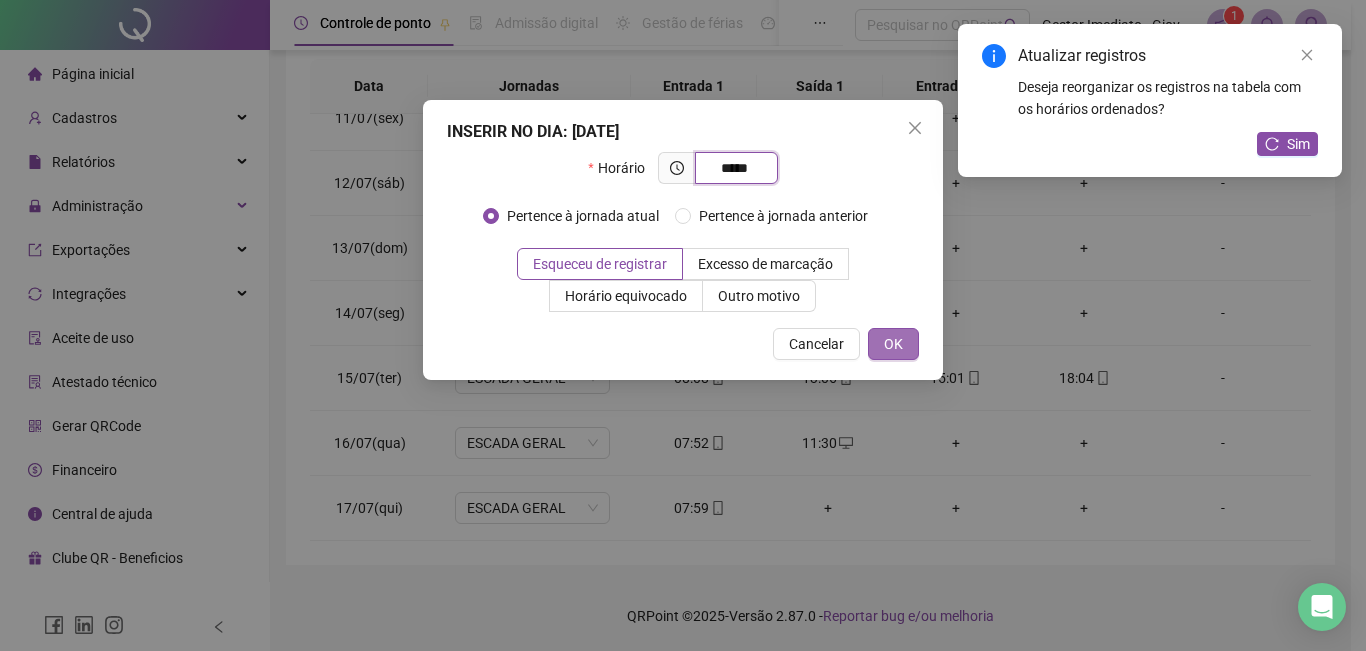 type on "*****" 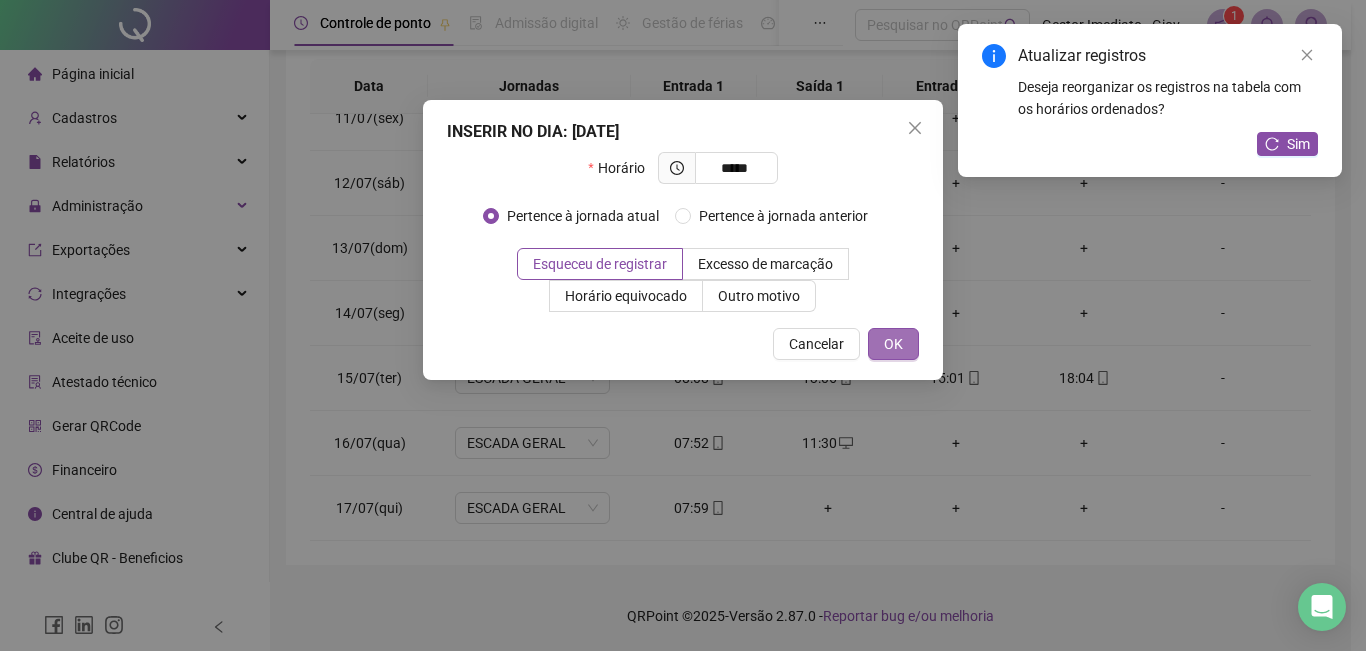 click on "OK" at bounding box center (893, 344) 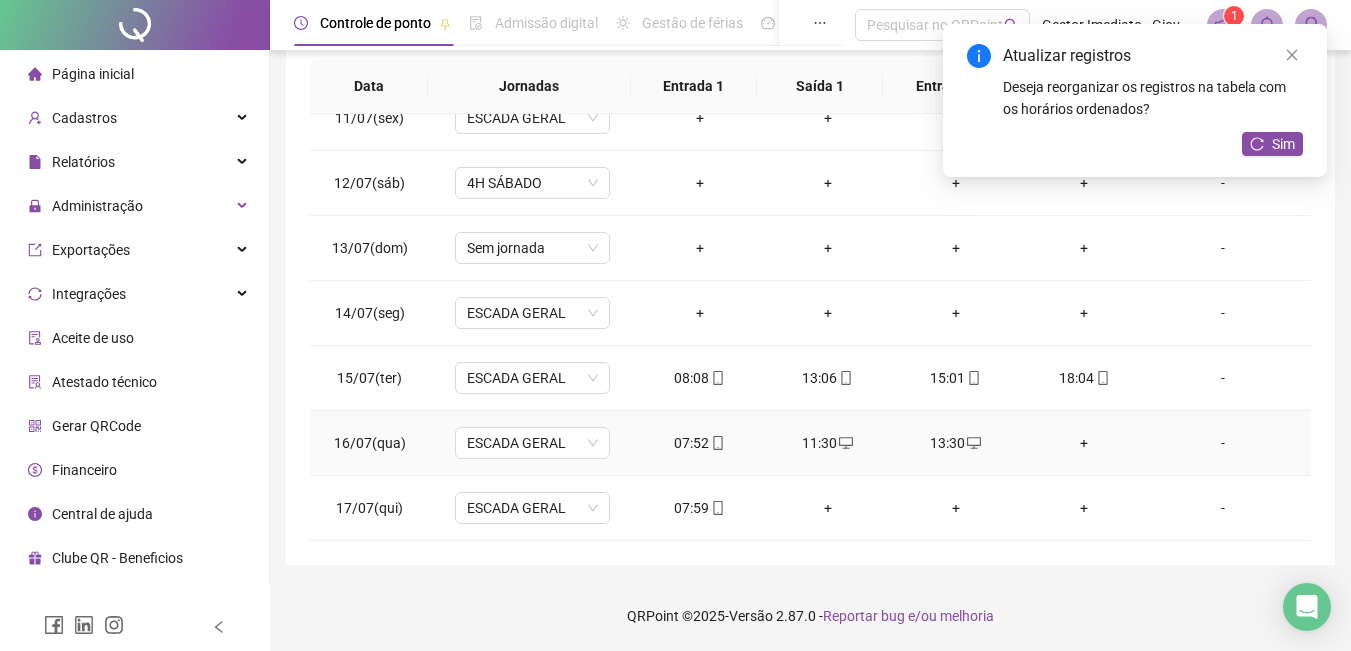 click on "+" at bounding box center [1084, 443] 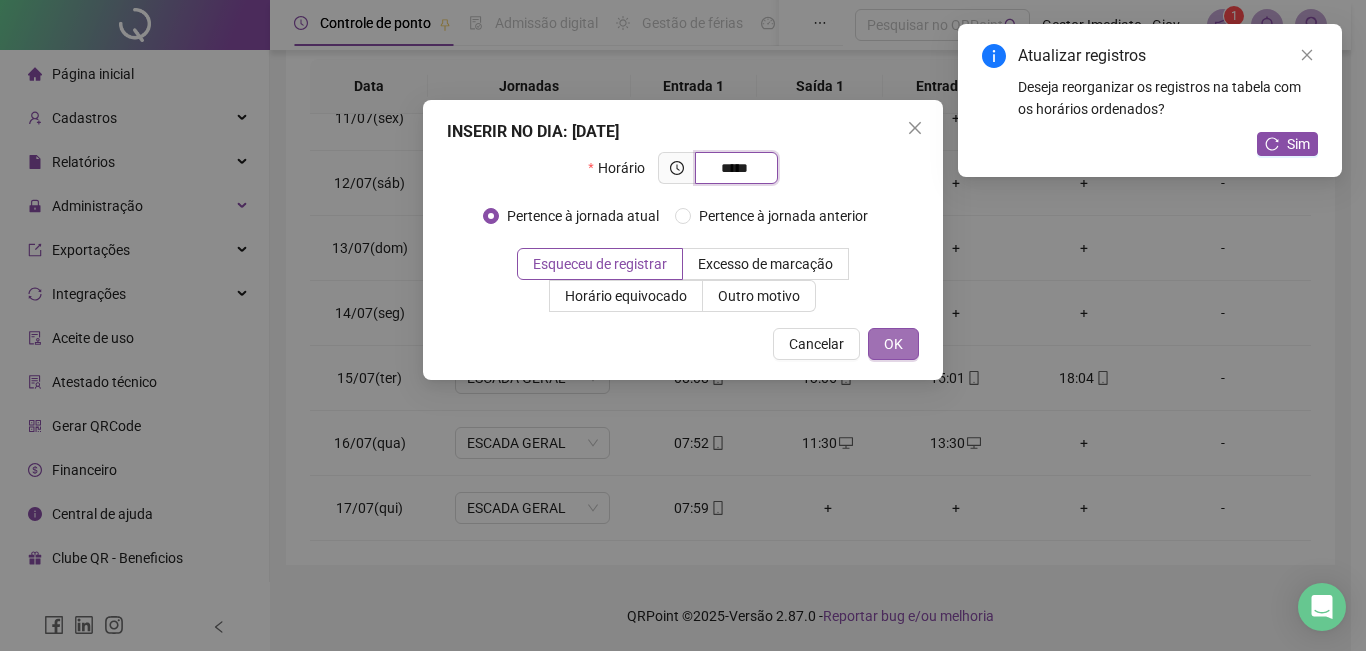 type on "*****" 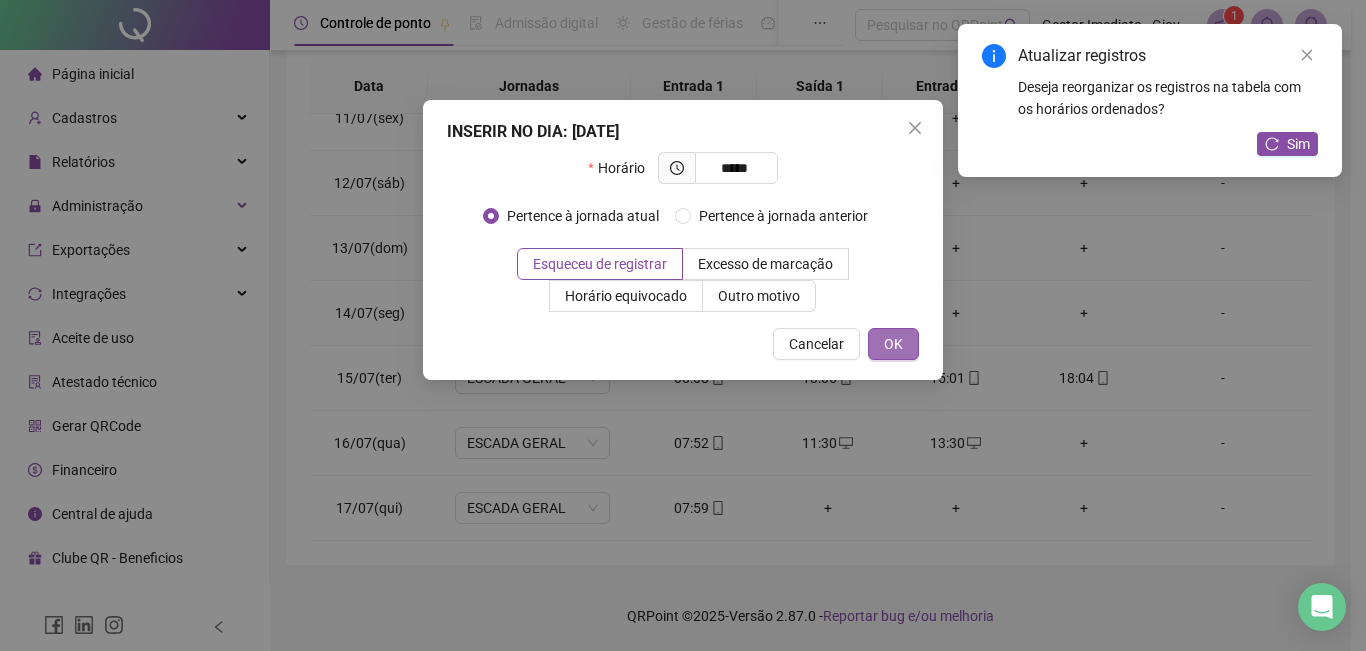 click on "OK" at bounding box center [893, 344] 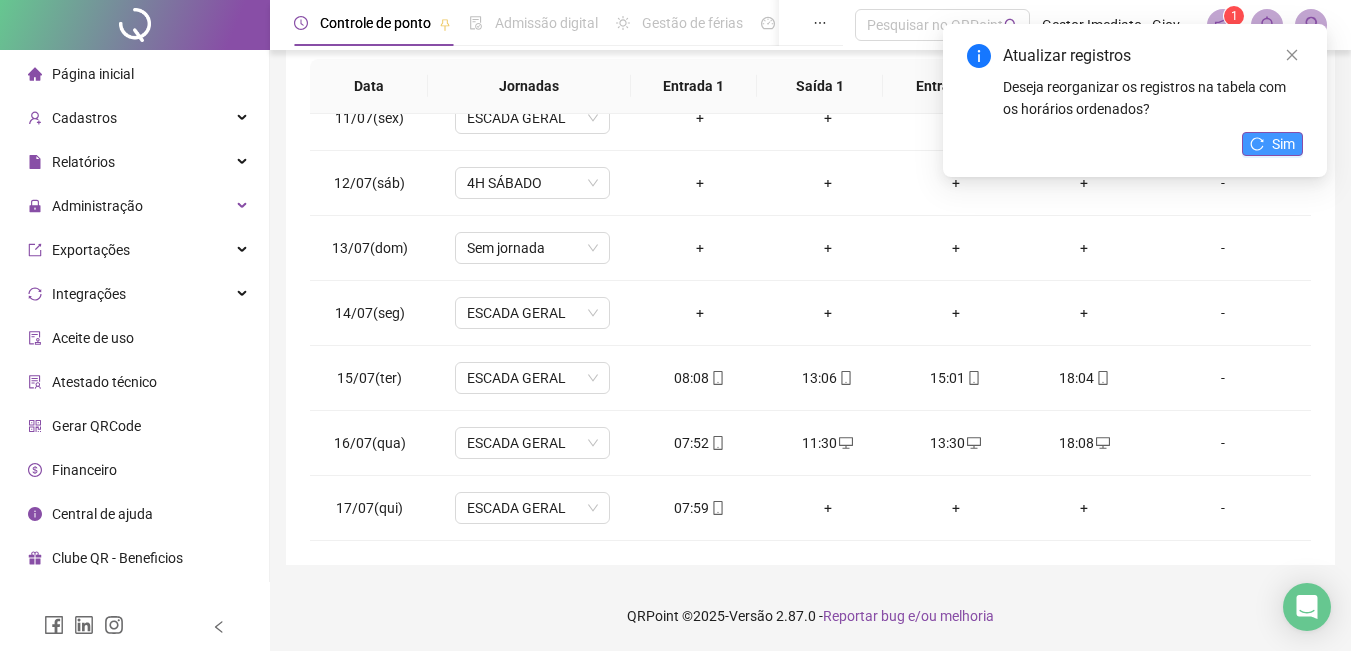 click on "Sim" at bounding box center (1283, 144) 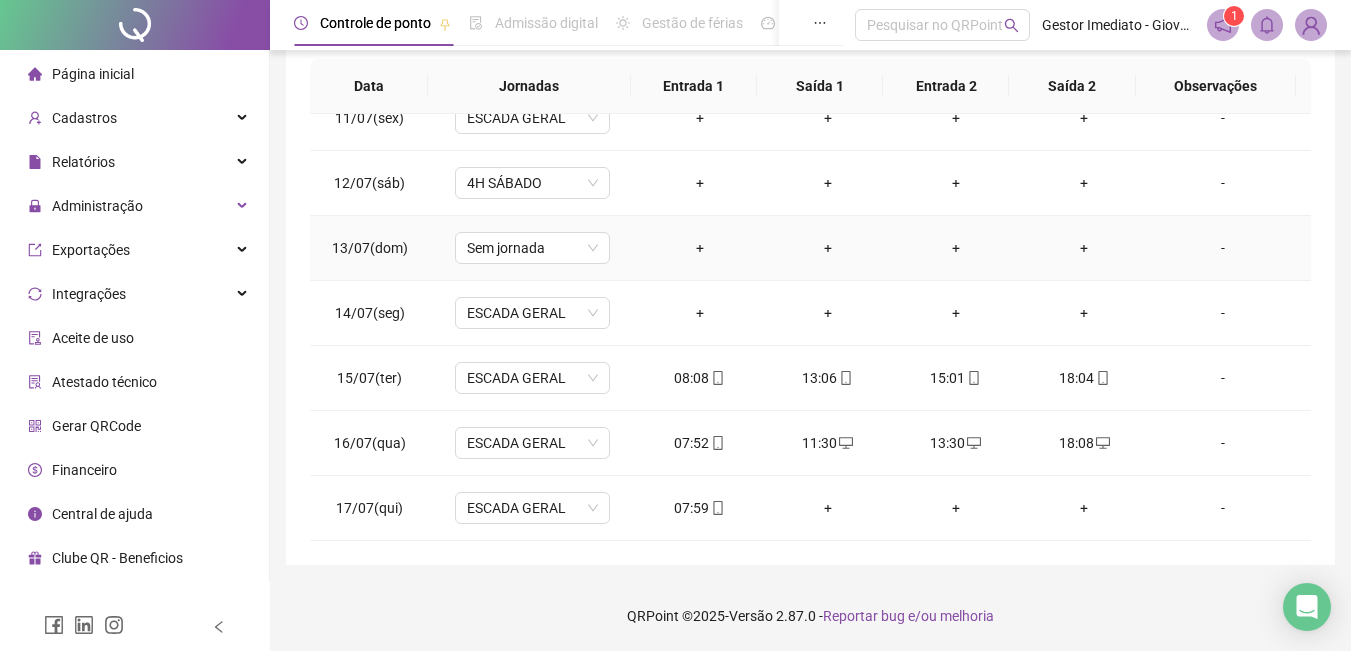 scroll, scrollTop: 0, scrollLeft: 0, axis: both 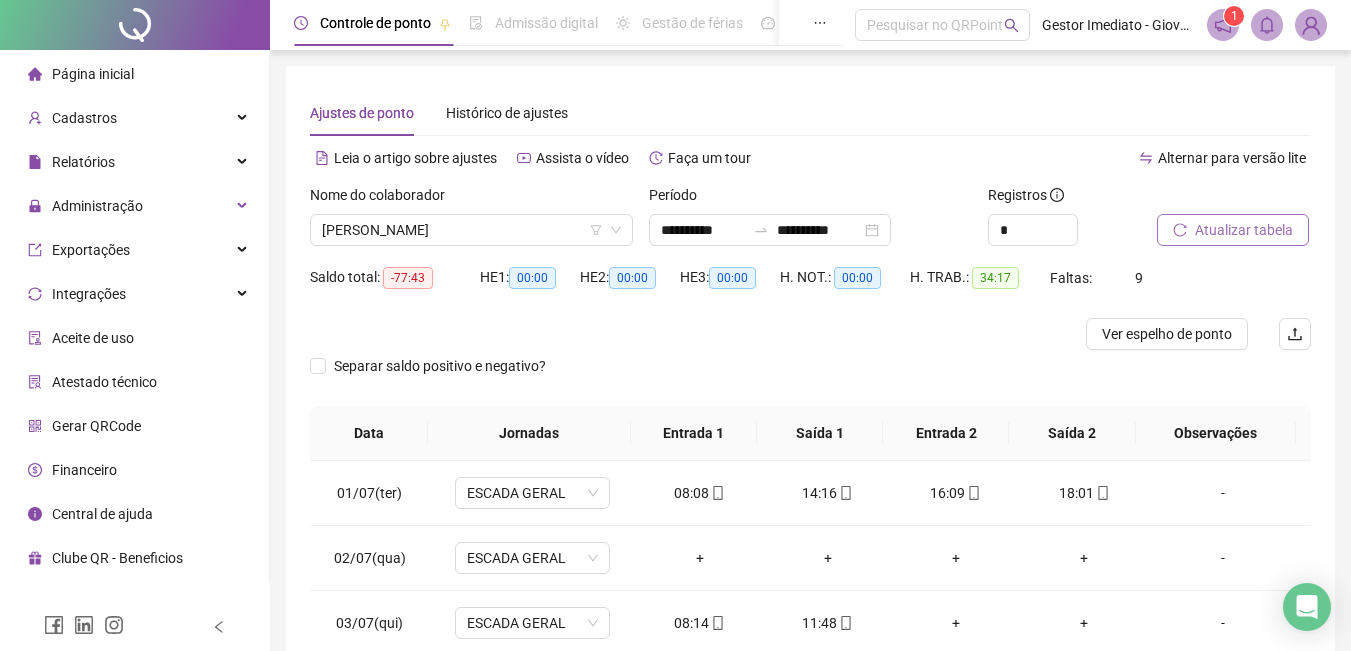 click on "Atualizar tabela" at bounding box center [1244, 230] 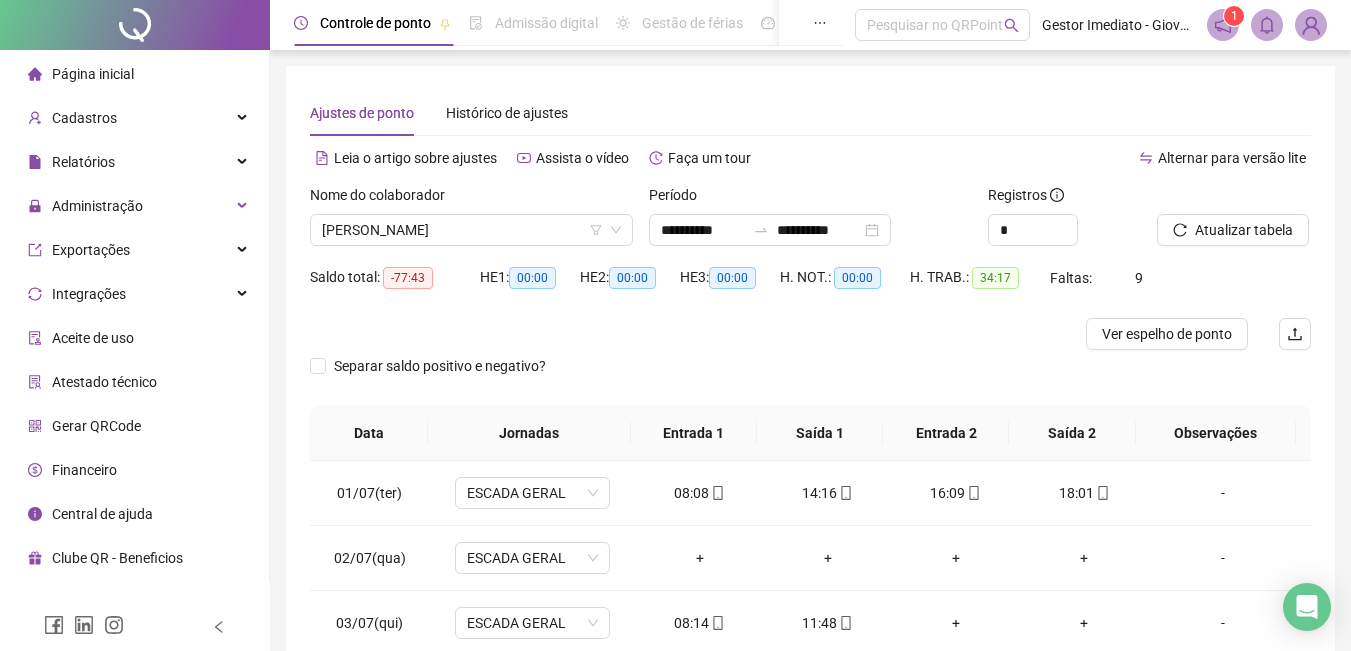 click on "Página inicial" at bounding box center (93, 74) 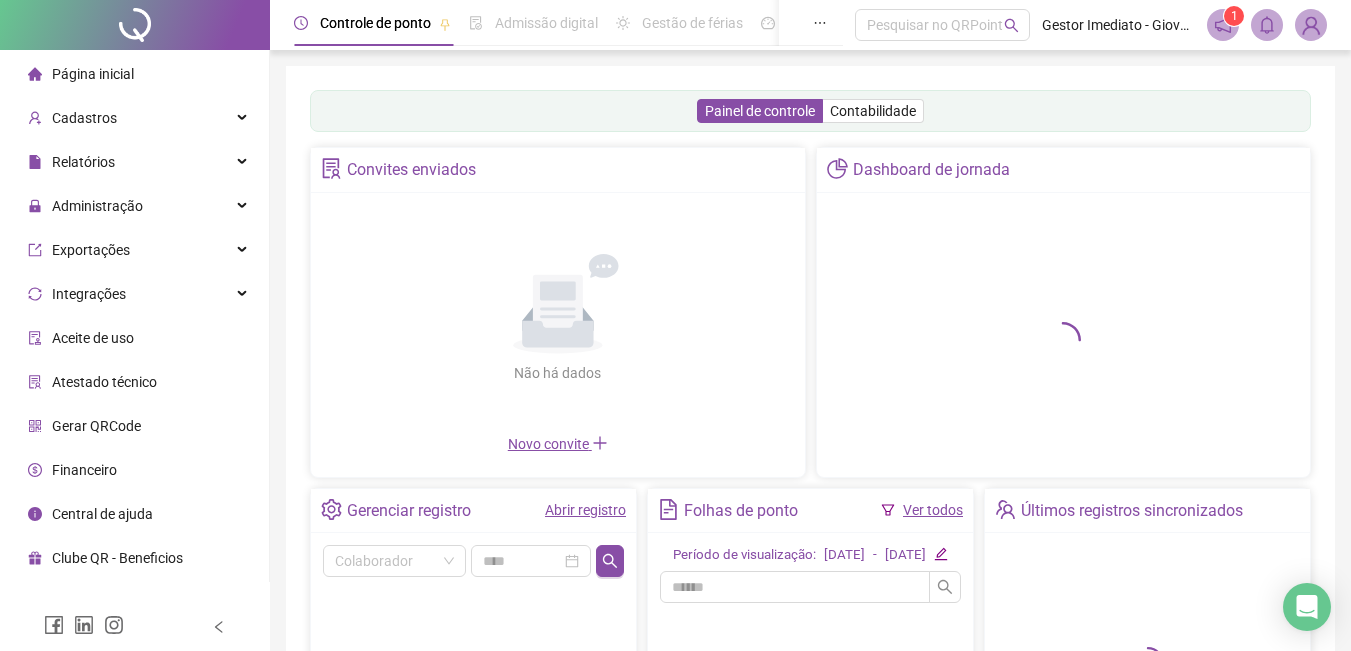 click on "Abrir registro" at bounding box center [585, 510] 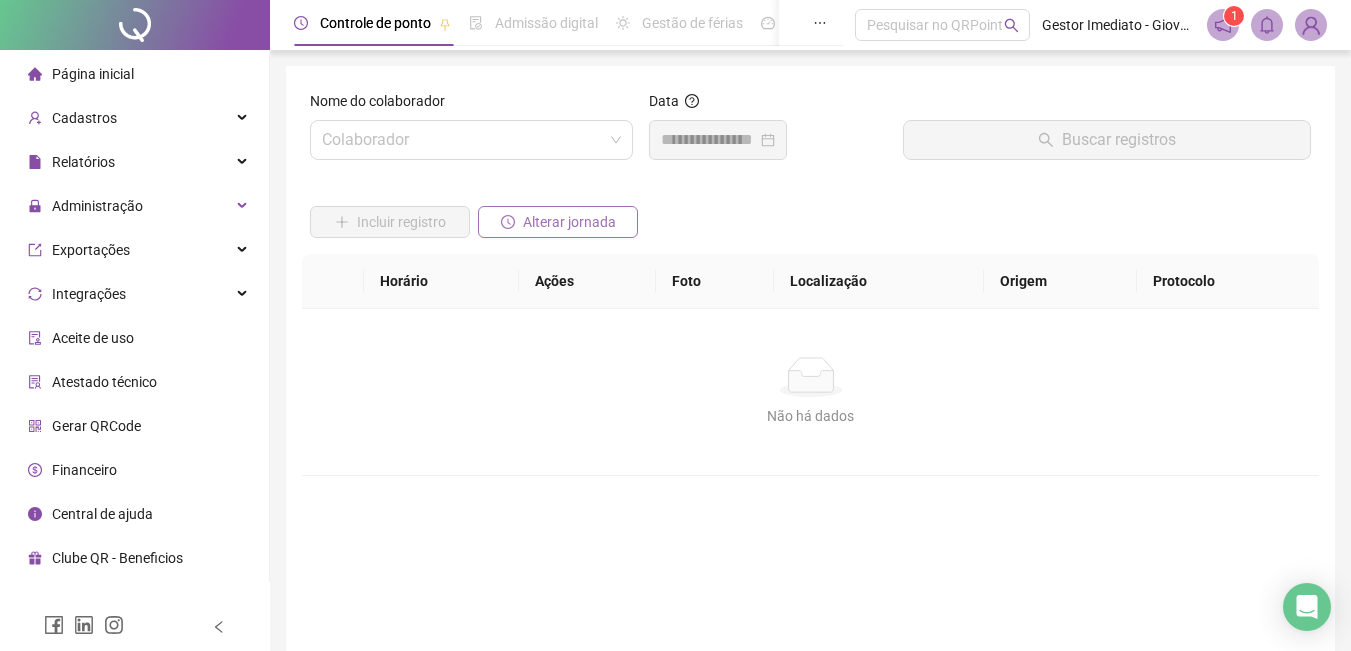click on "Alterar jornada" at bounding box center (569, 222) 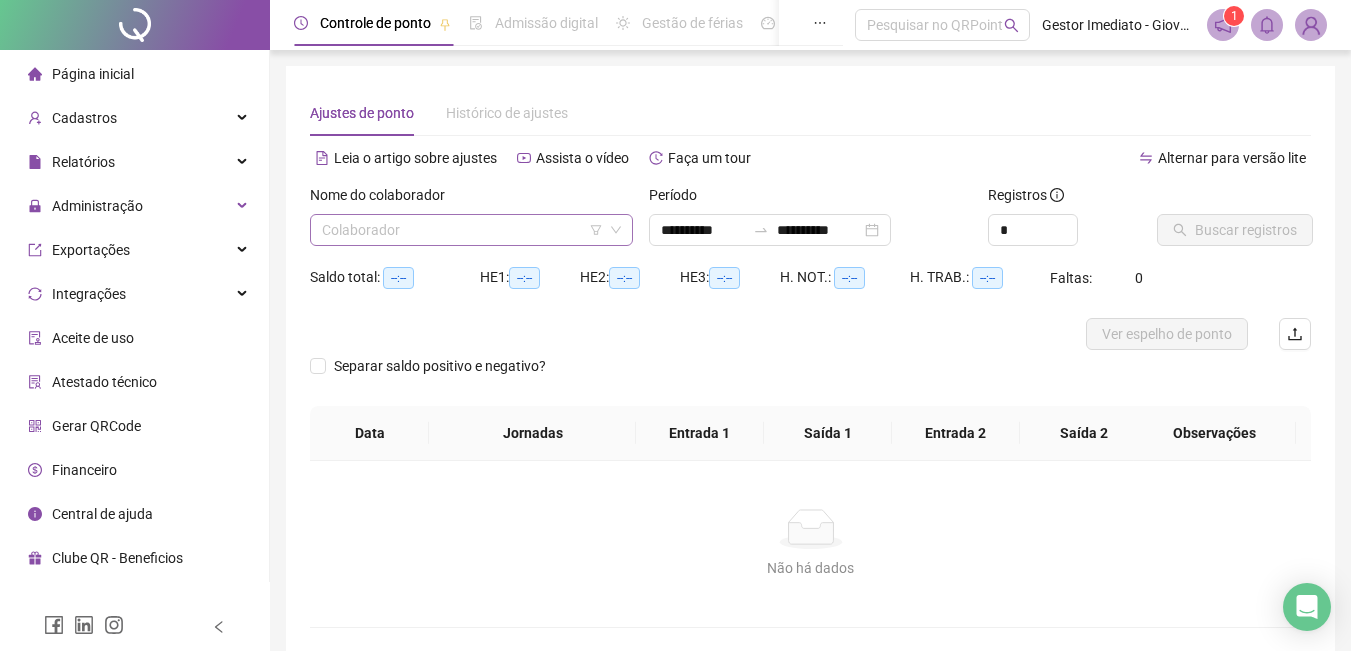 click at bounding box center [465, 230] 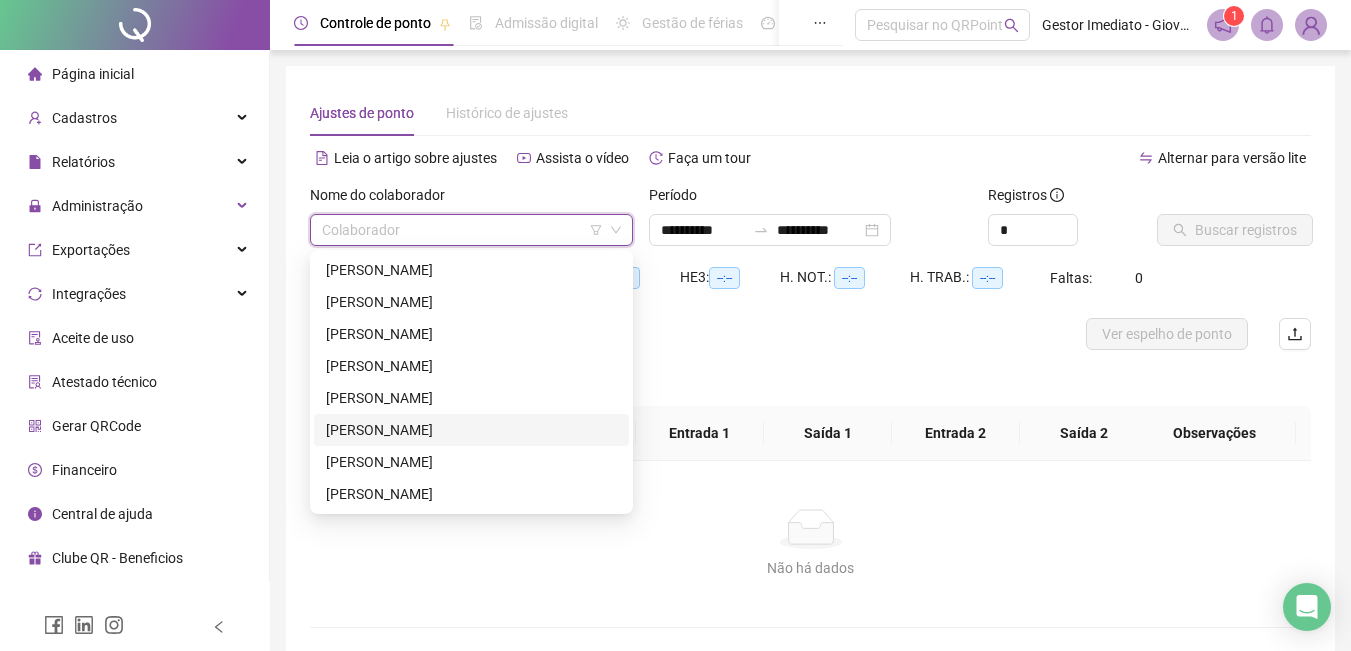 click on "[PERSON_NAME]" at bounding box center (471, 430) 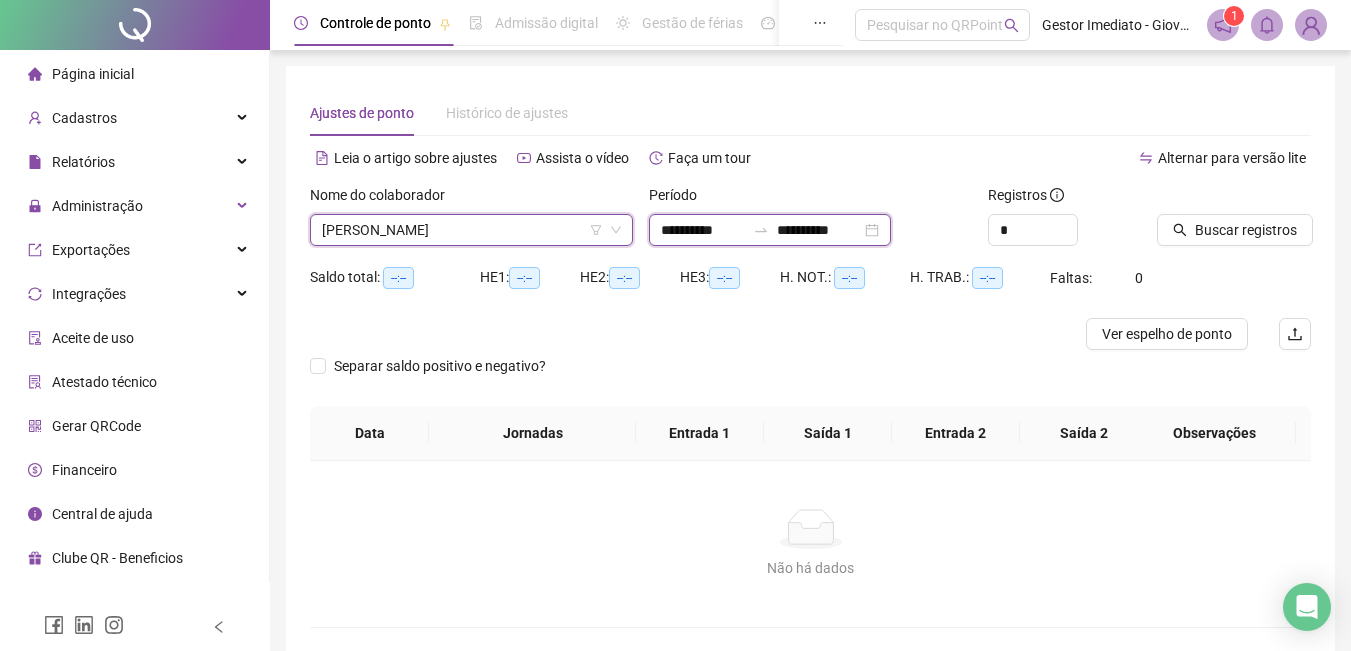 click on "**********" at bounding box center (819, 230) 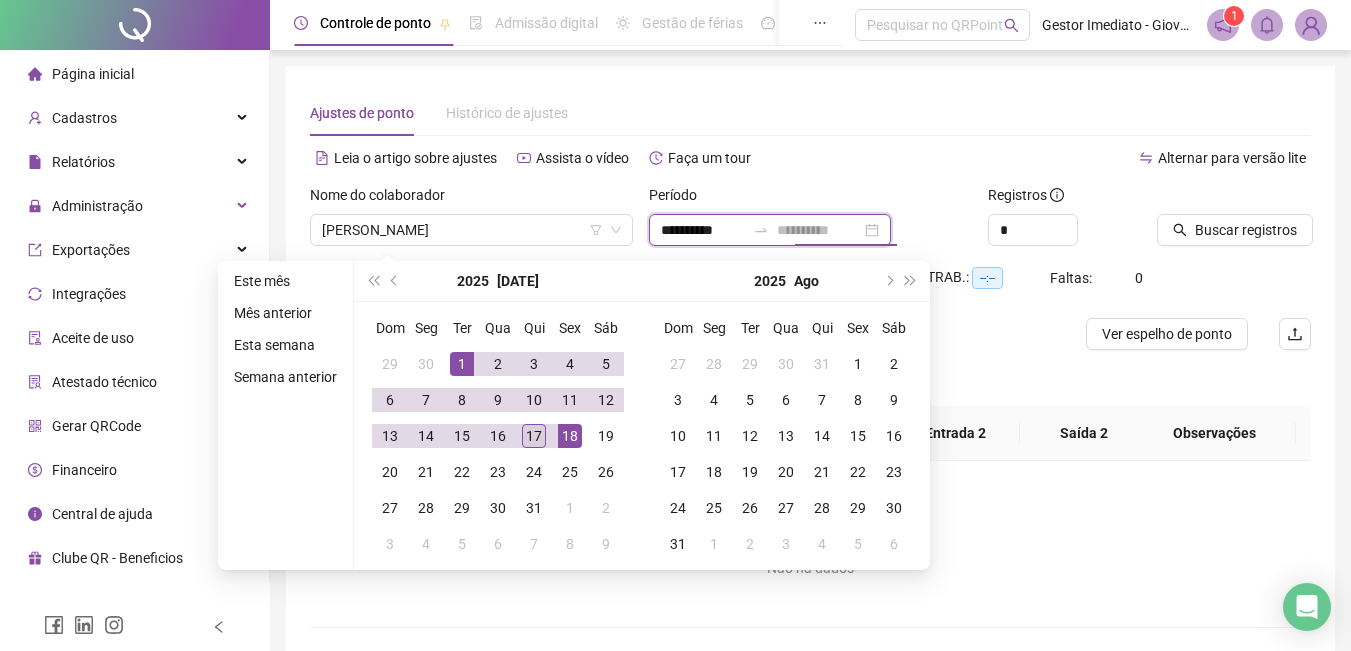 type on "**********" 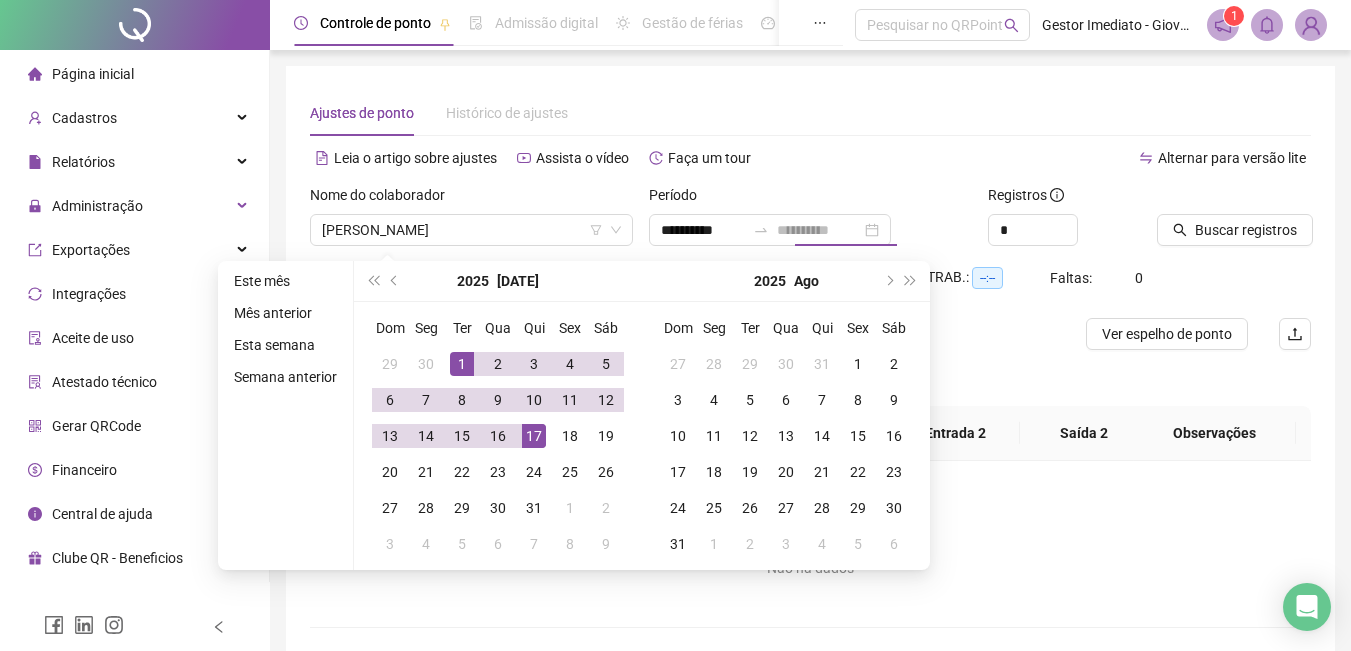 click on "17" at bounding box center (534, 436) 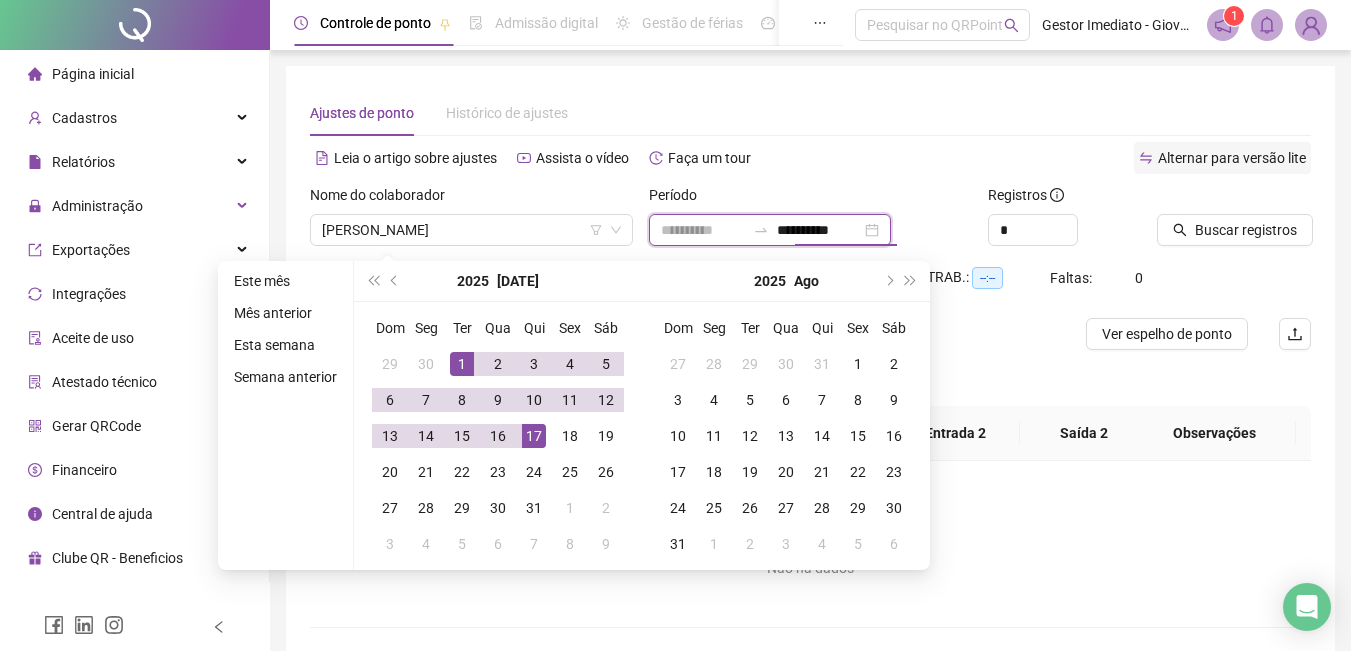 type on "**********" 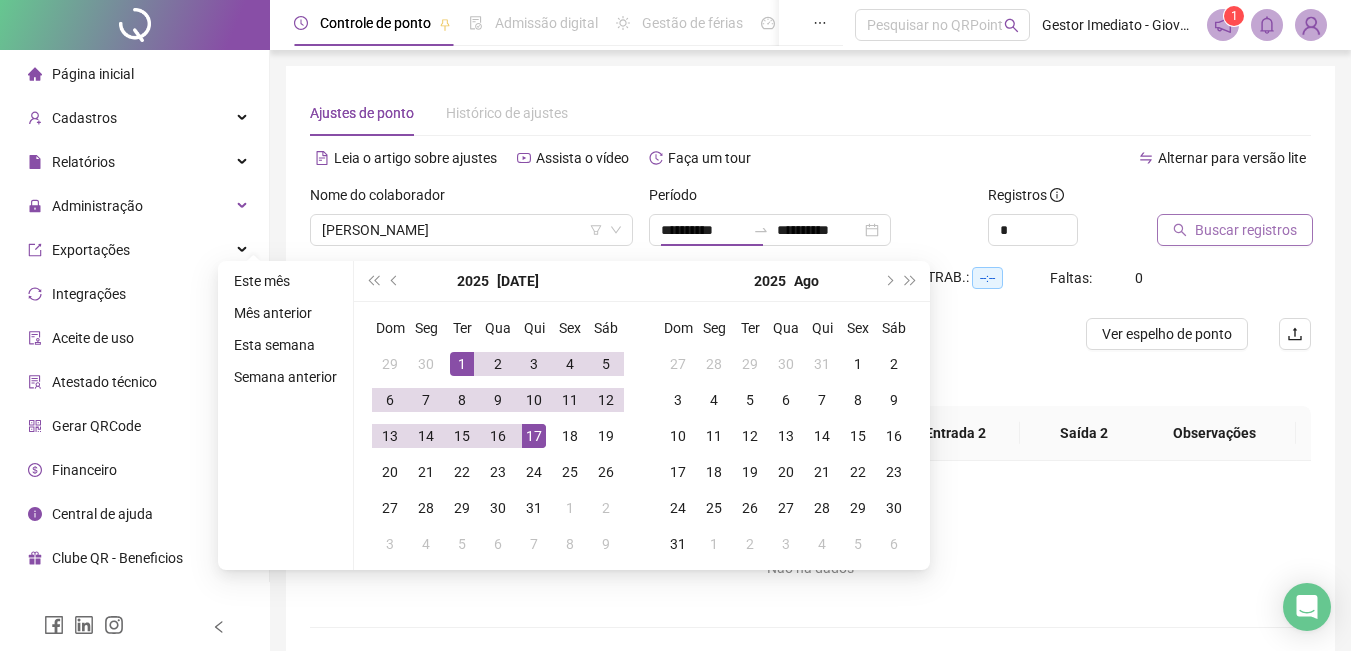 click on "Buscar registros" at bounding box center (1246, 230) 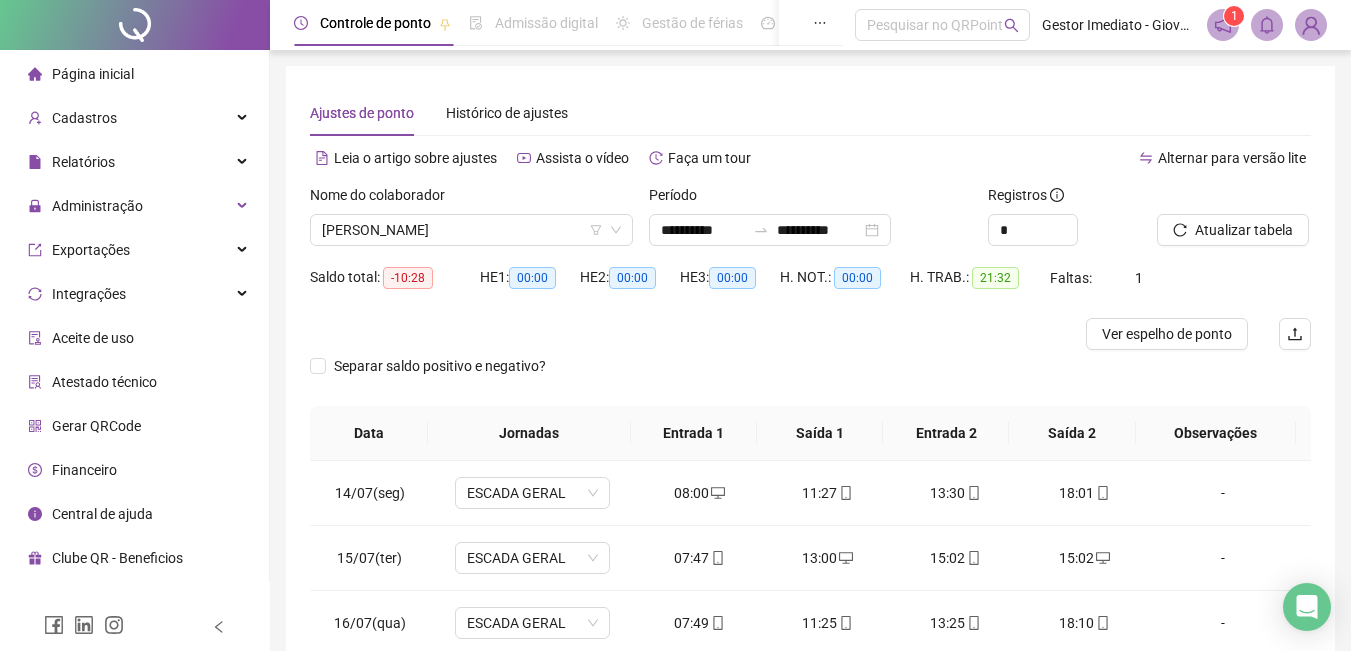scroll, scrollTop: 180, scrollLeft: 0, axis: vertical 